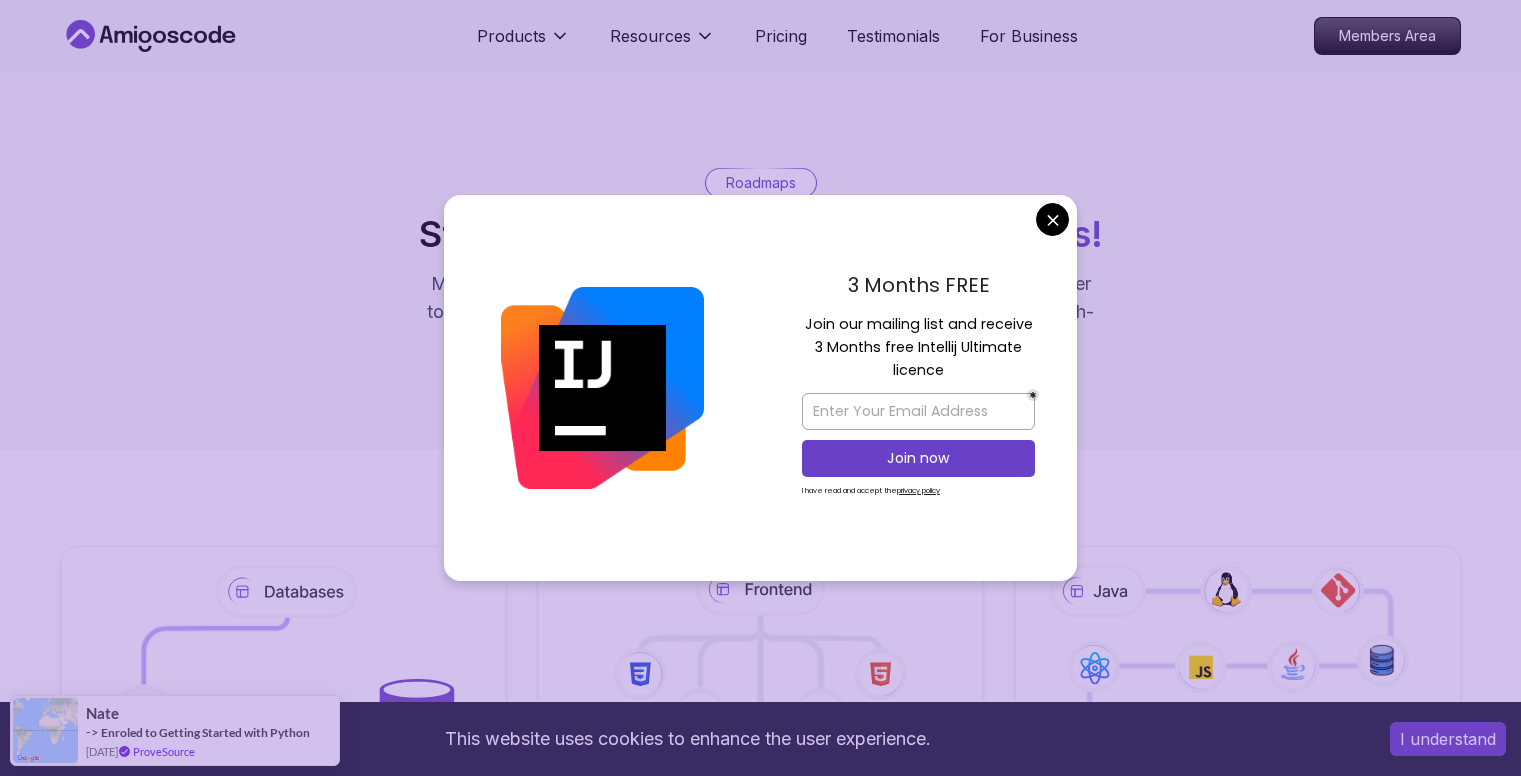 scroll, scrollTop: 0, scrollLeft: 0, axis: both 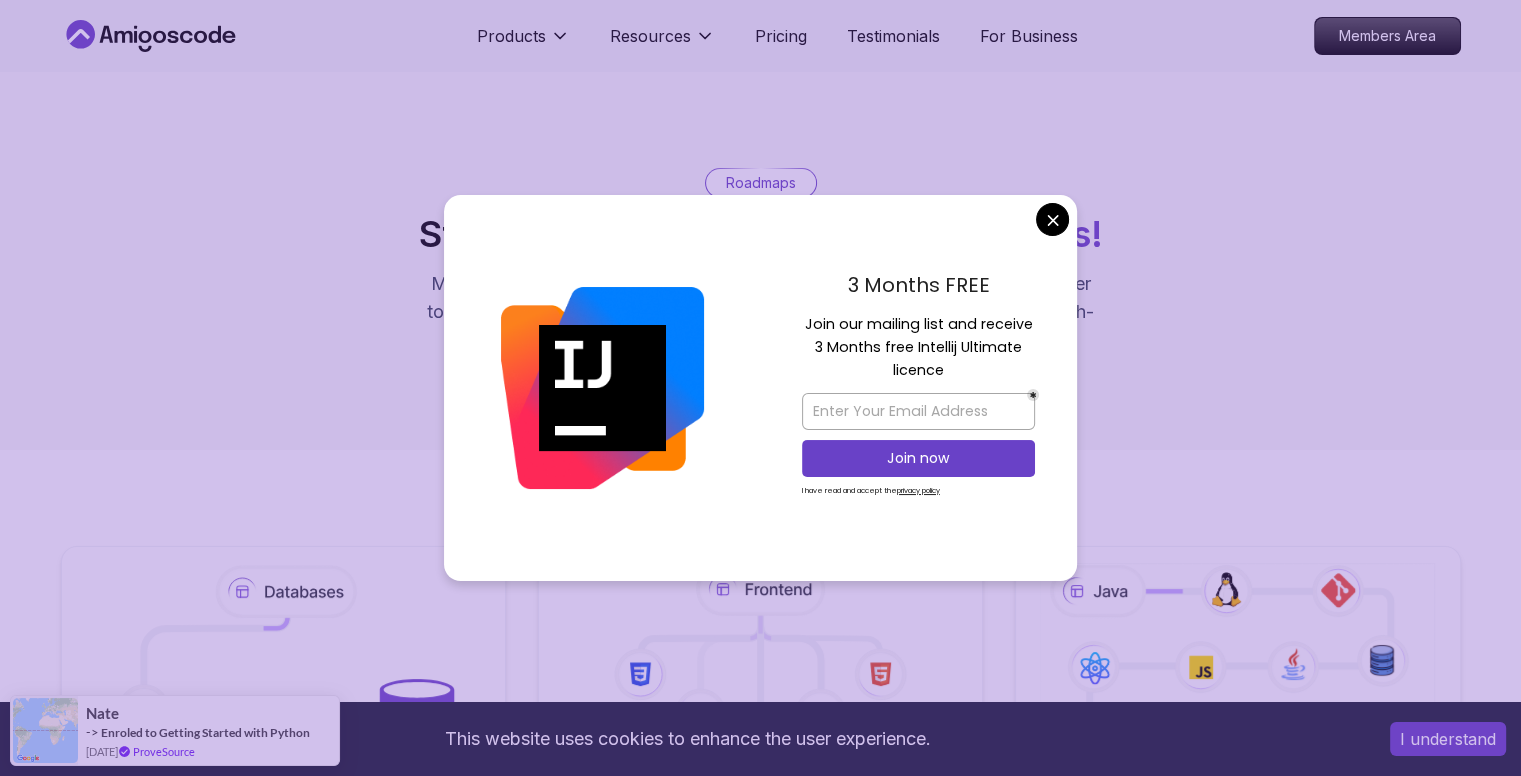 click on "This website uses cookies to enhance the user experience. I understand Products Resources Pricing Testimonials For Business Members Area Products Resources Pricing Testimonials For Business Members Area Roadmaps Start with our   Step-by-Step Roadmaps! Master in-demand tech skills with our proven learning roadmaps. From beginner to expert, follow structured paths that thousands of developers use to land high-paying jobs and accelerate their careers in software development. Databases Master table design, data management, and advanced database operations. This structured learning path will take you from database fundamentals to advanced SQL queries. 5   Courses 21.3h Frontend Developer Master modern frontend development from basics to advanced React applications. This structured learning path will take you from HTML fundamentals to building complex React applications. 10   Courses 8.7h Java Full Stack Learn how to build full stack applications with Java and Spring Boot 29   Courses 4   Builds 9.2h 18   Courses 4" at bounding box center (760, 1250) 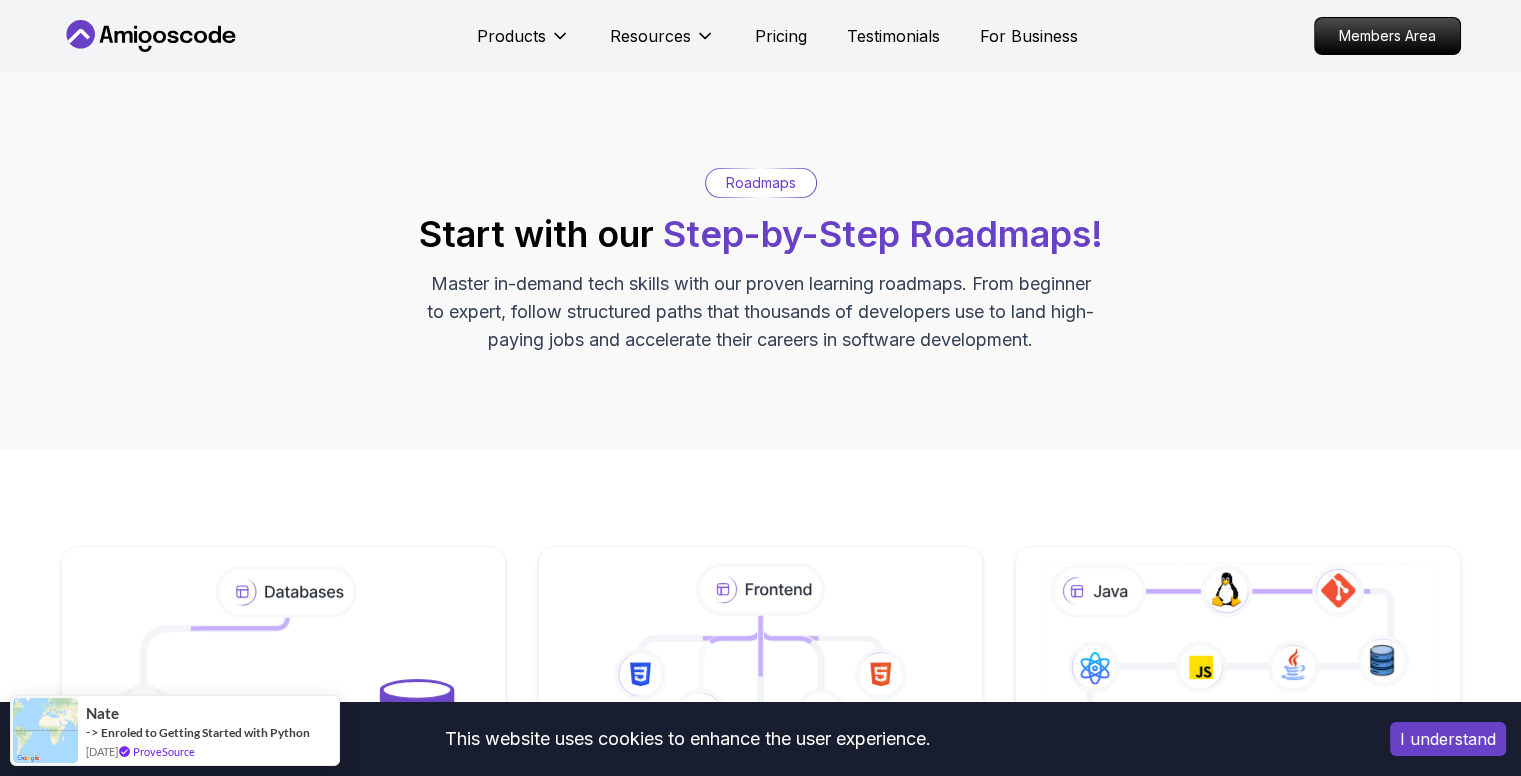 click 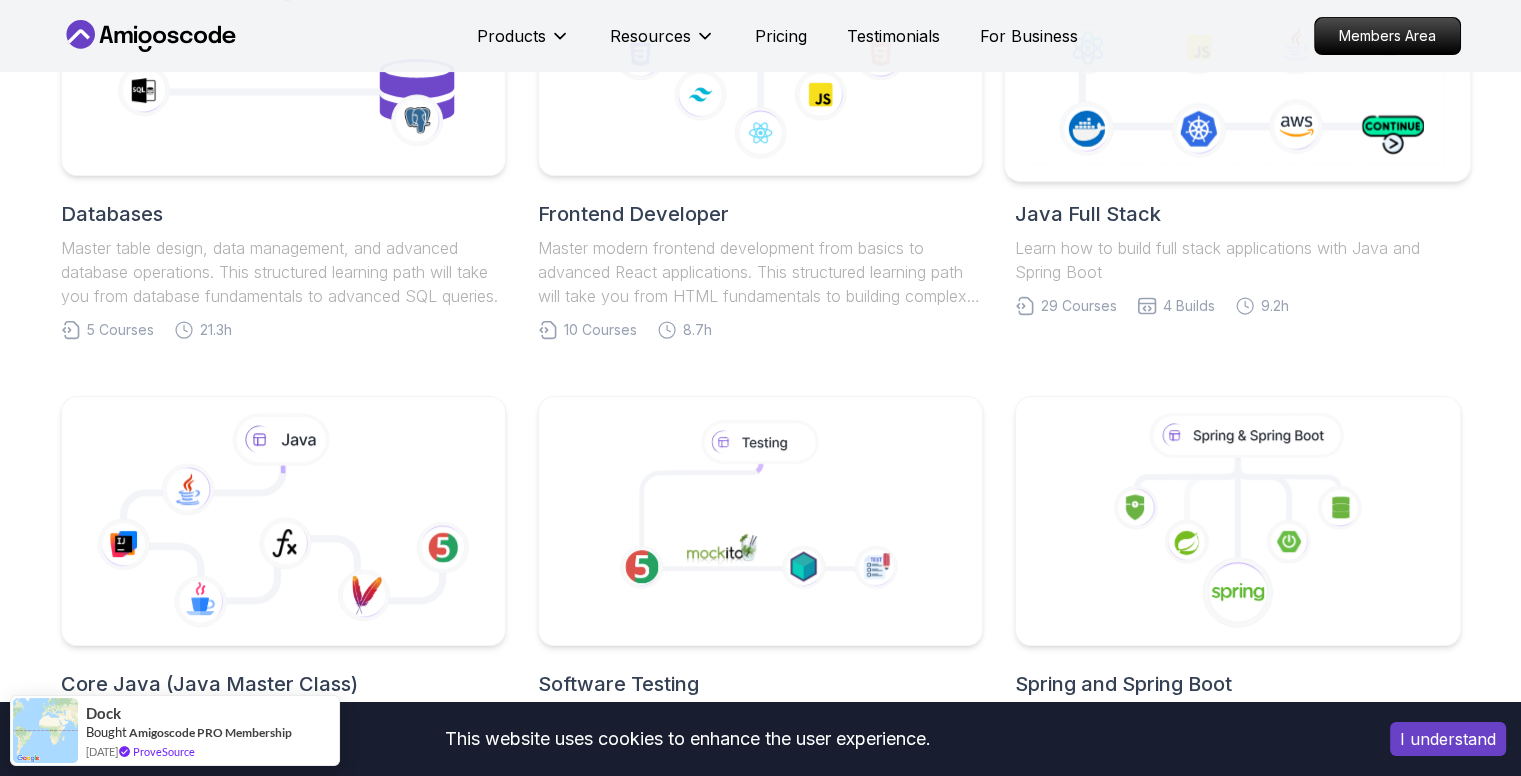 scroll, scrollTop: 484, scrollLeft: 0, axis: vertical 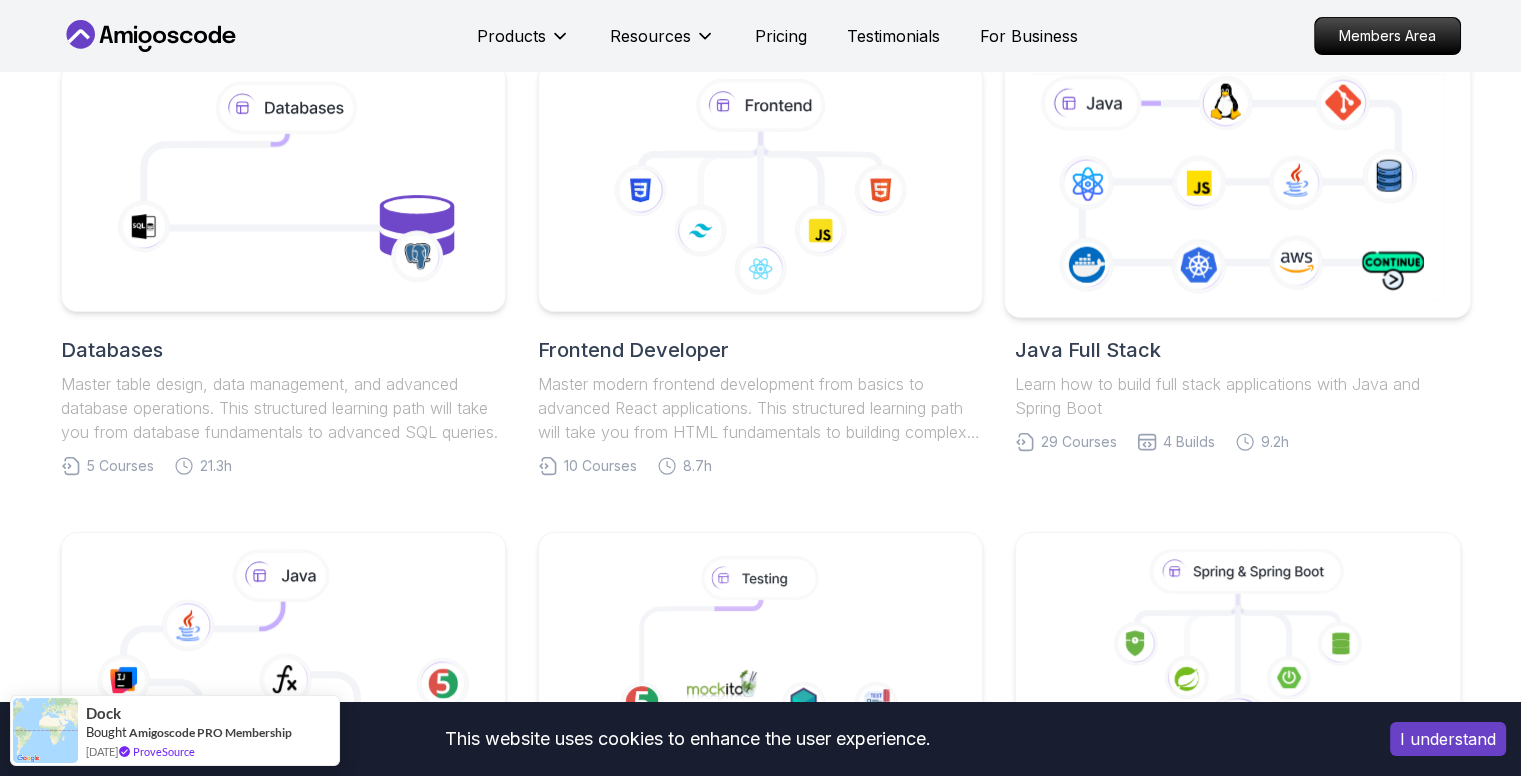 click 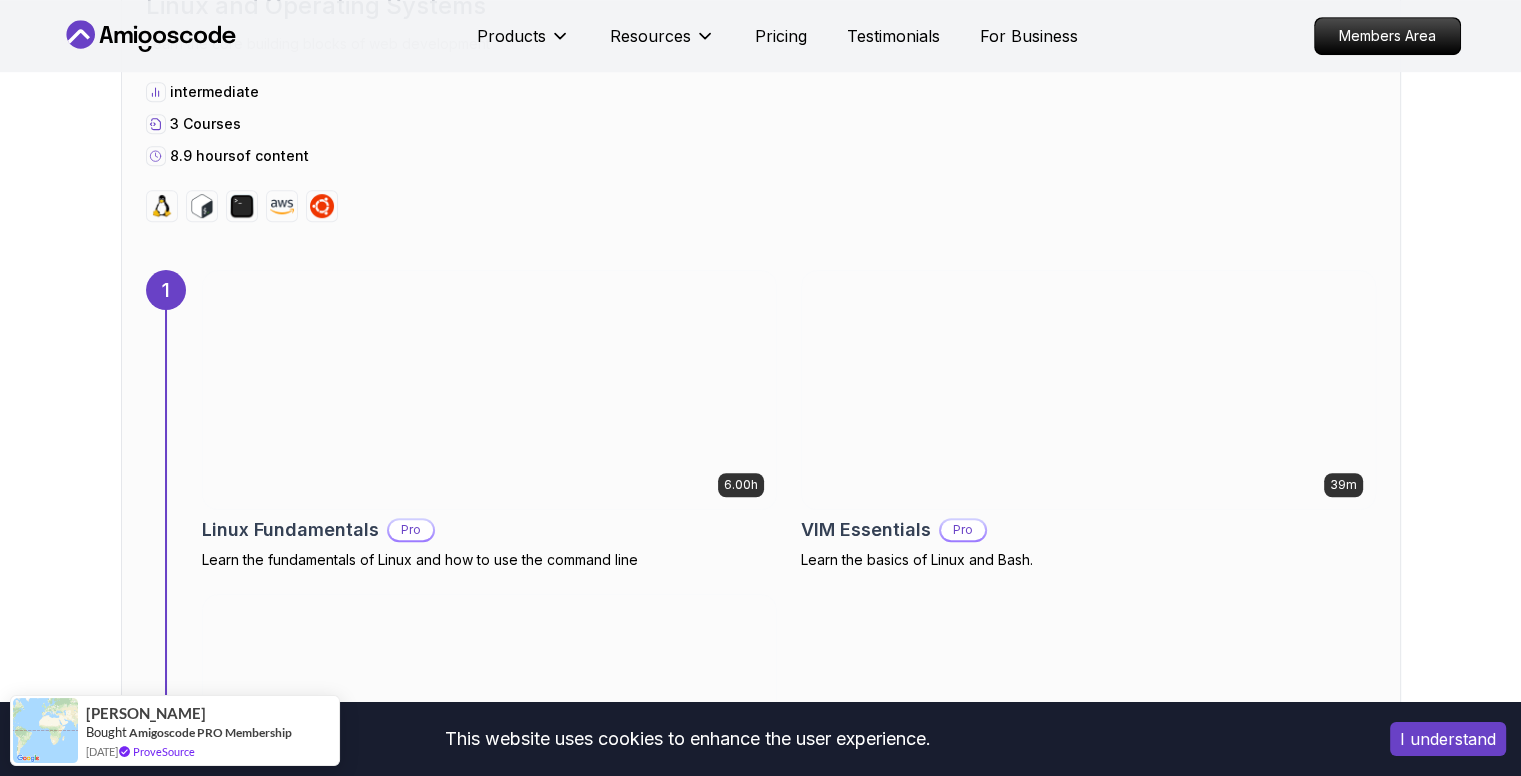 scroll, scrollTop: 0, scrollLeft: 0, axis: both 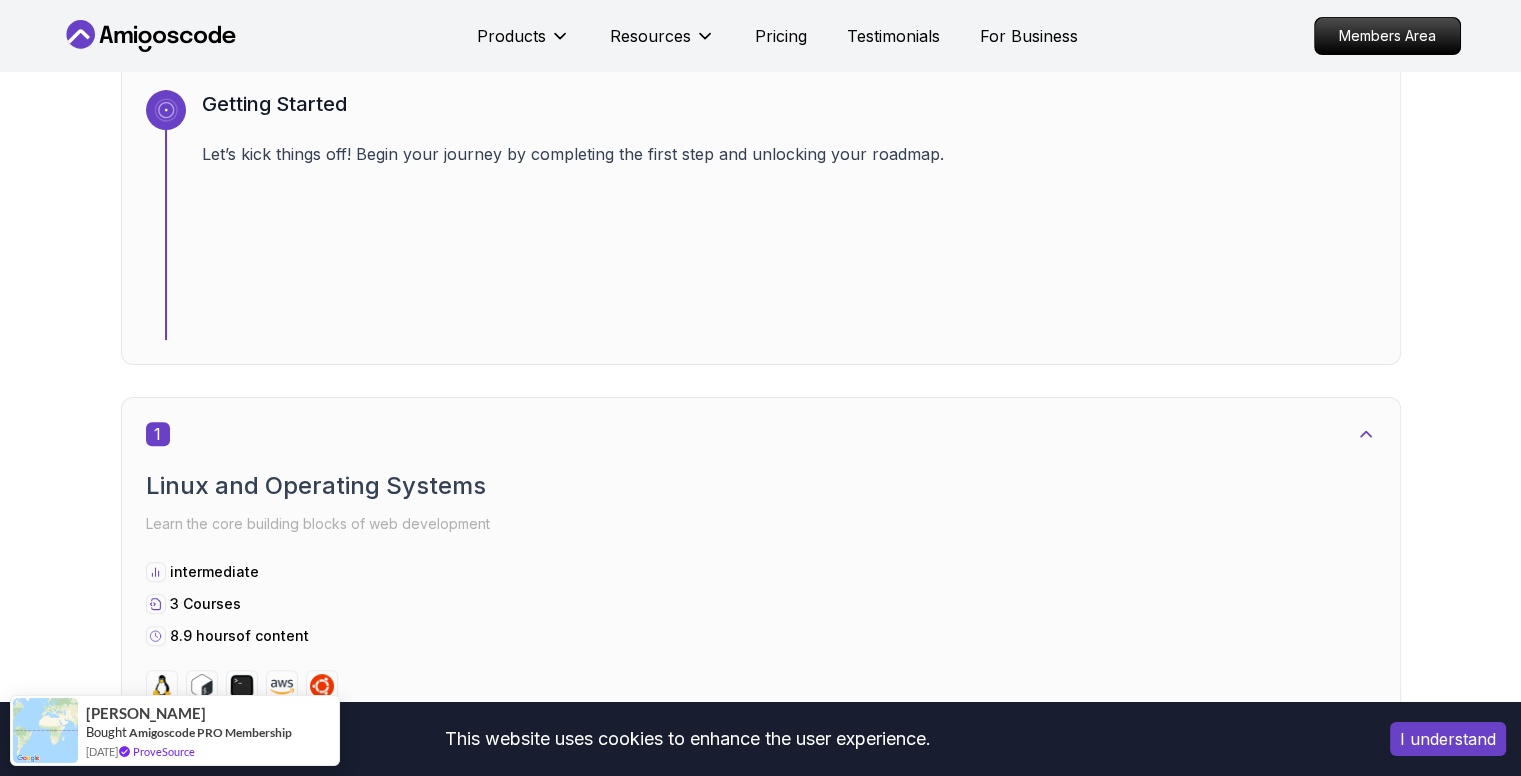 click at bounding box center [489, 870] 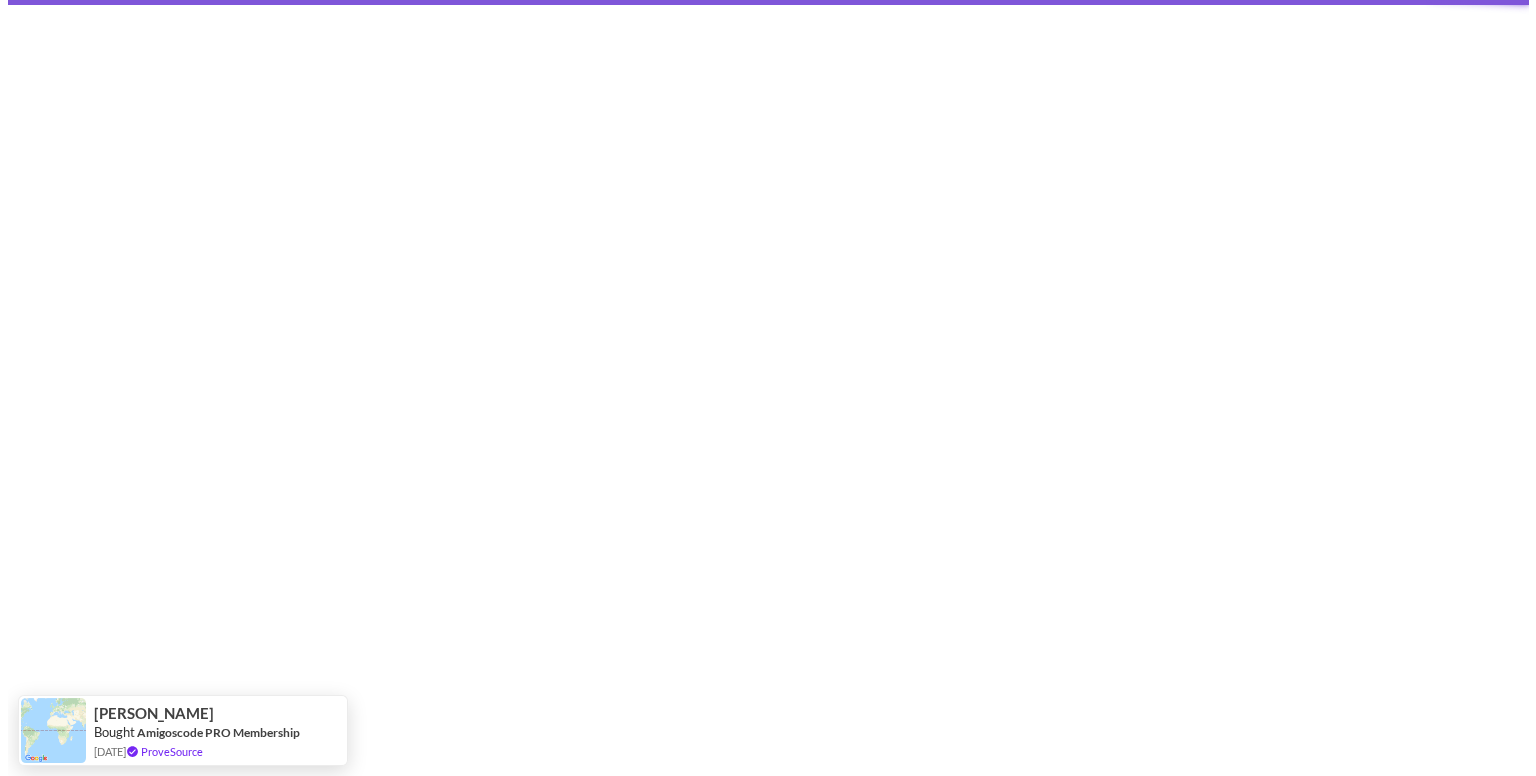 scroll, scrollTop: 0, scrollLeft: 0, axis: both 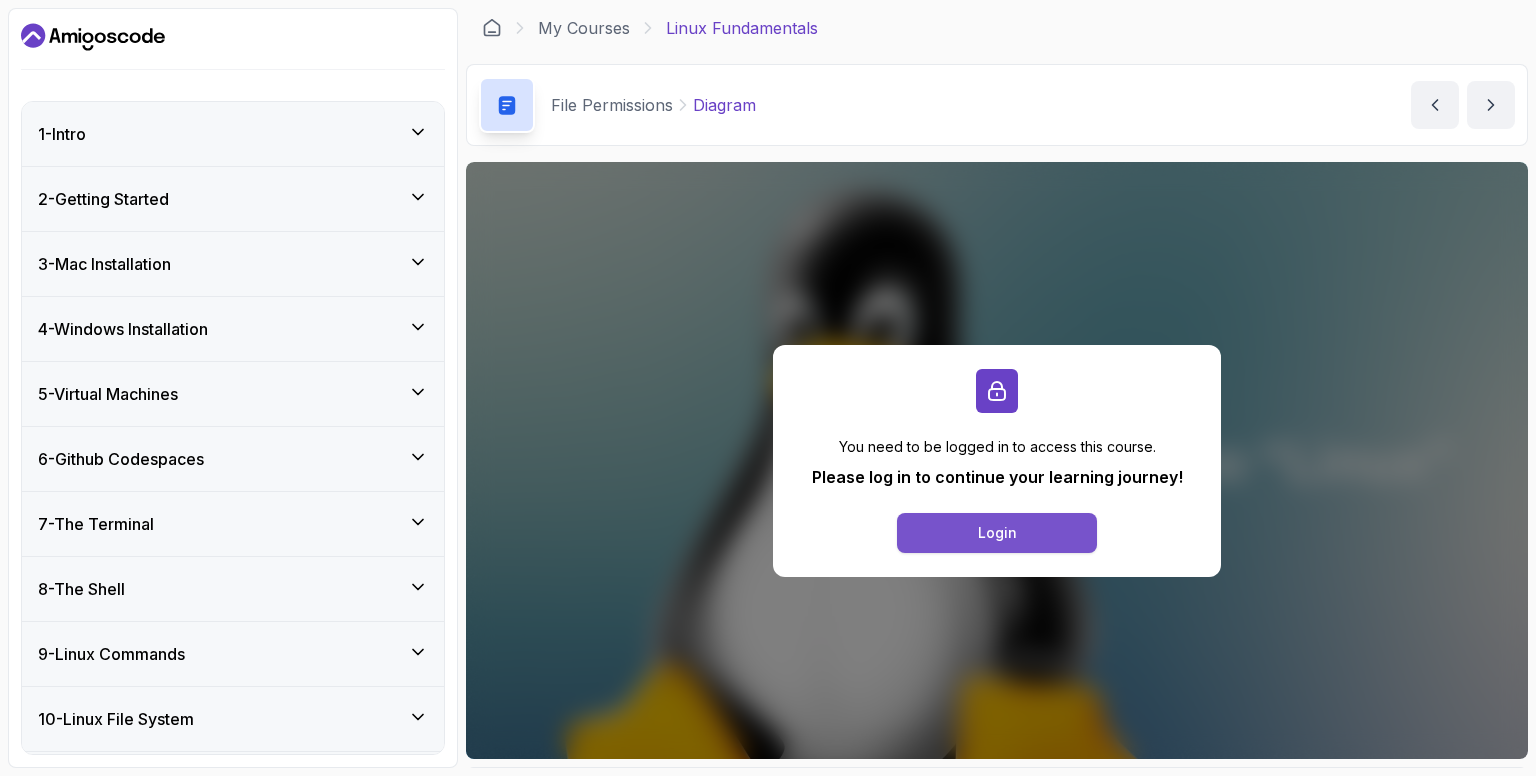 click on "Login" at bounding box center [997, 533] 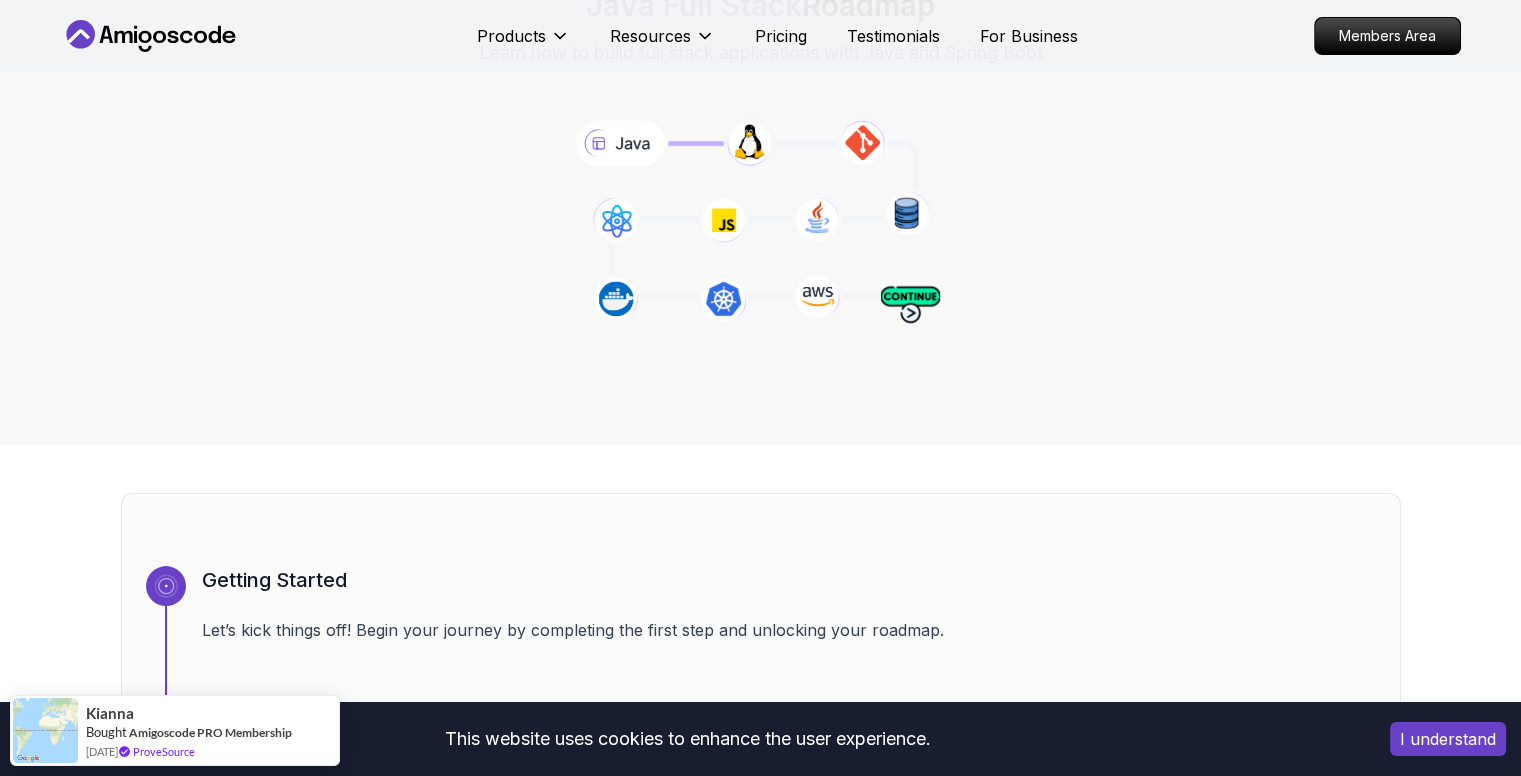 scroll, scrollTop: 0, scrollLeft: 0, axis: both 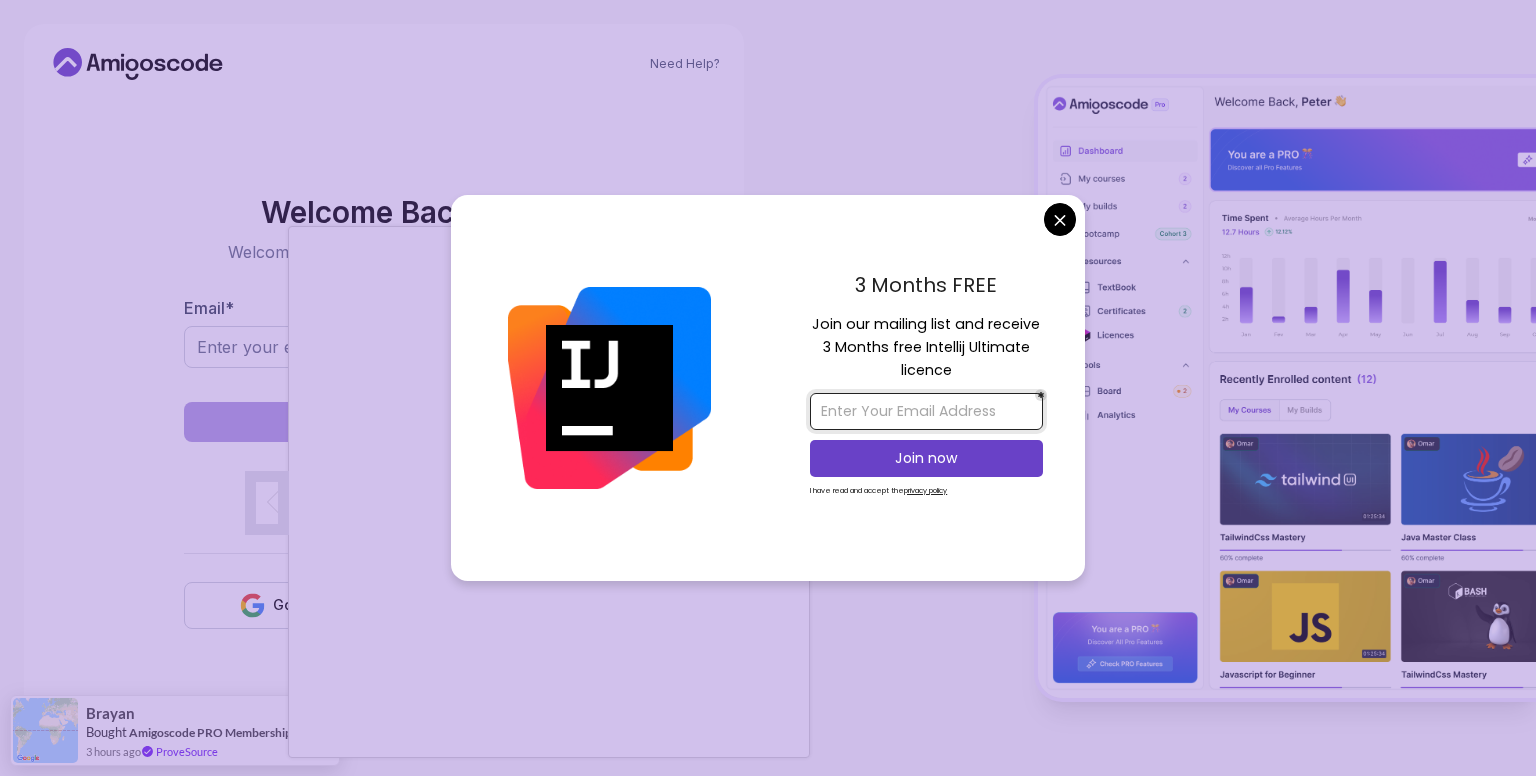 click at bounding box center (926, 411) 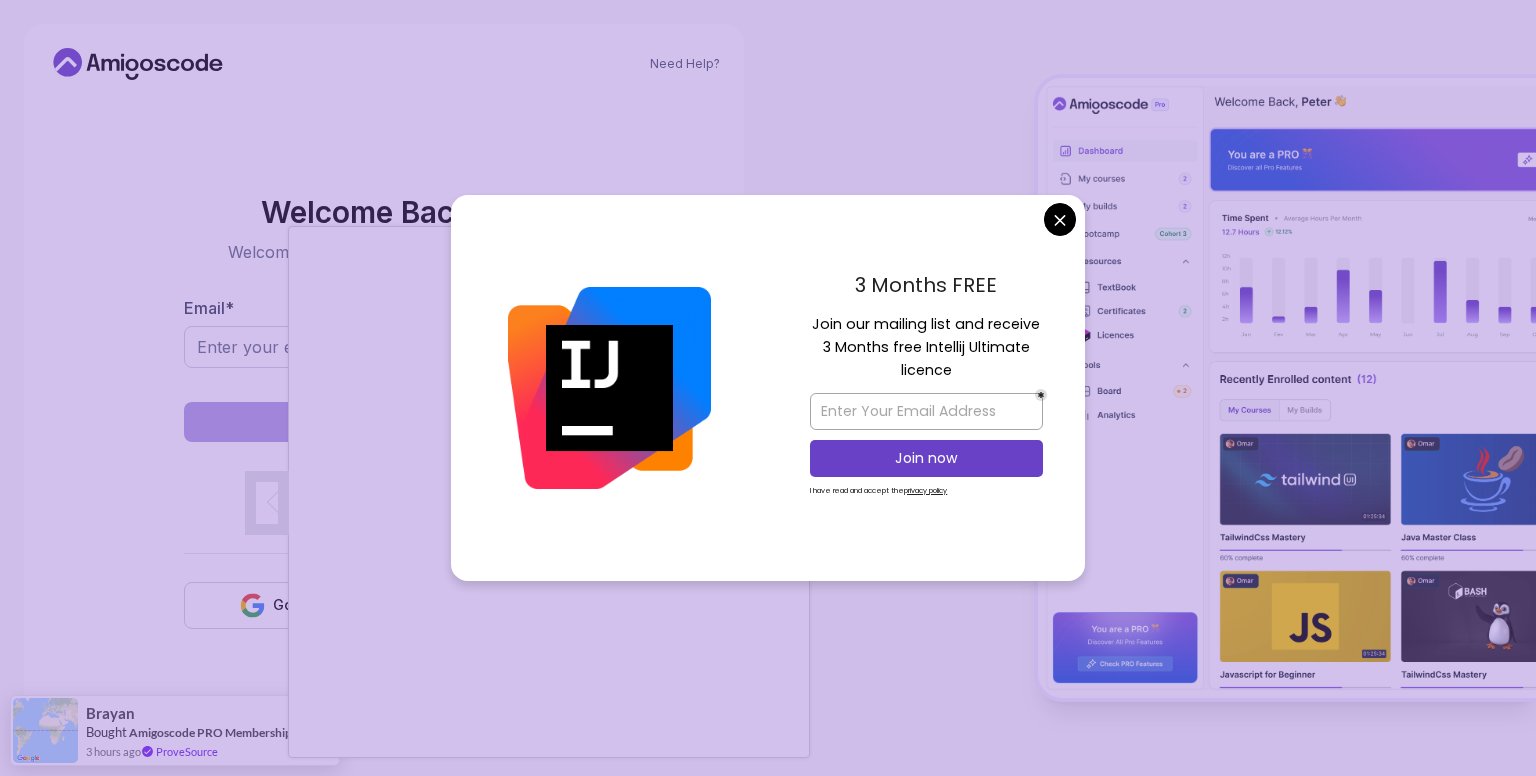 click on "Need Help? Welcome Back 👋 Welcome back! Please enter your details. Email * Sign in OR Google Github
Brayan Bought   Amigoscode PRO Membership 3 hours ago     ProveSource" at bounding box center [768, 388] 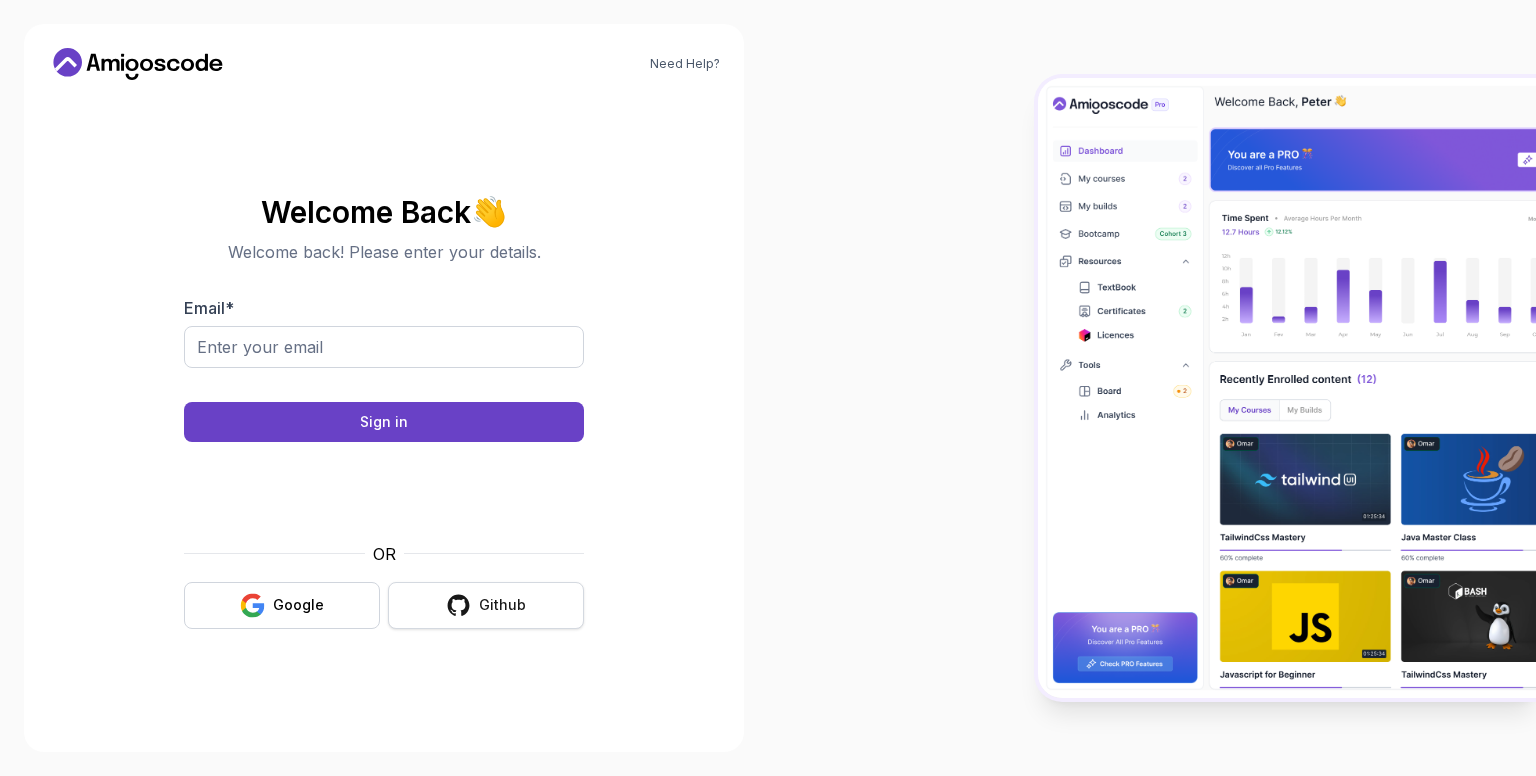 click on "Github" at bounding box center [486, 605] 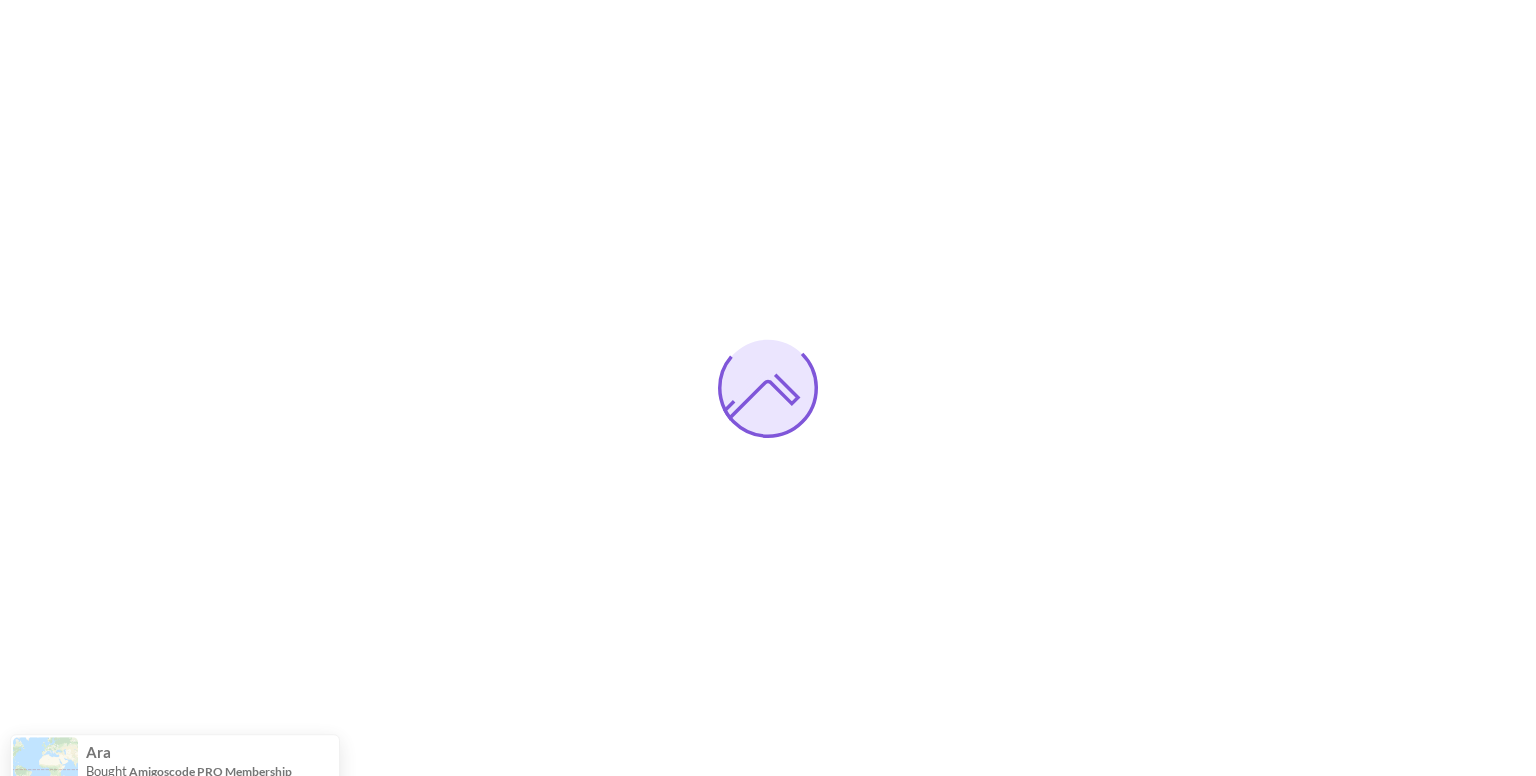 scroll, scrollTop: 0, scrollLeft: 0, axis: both 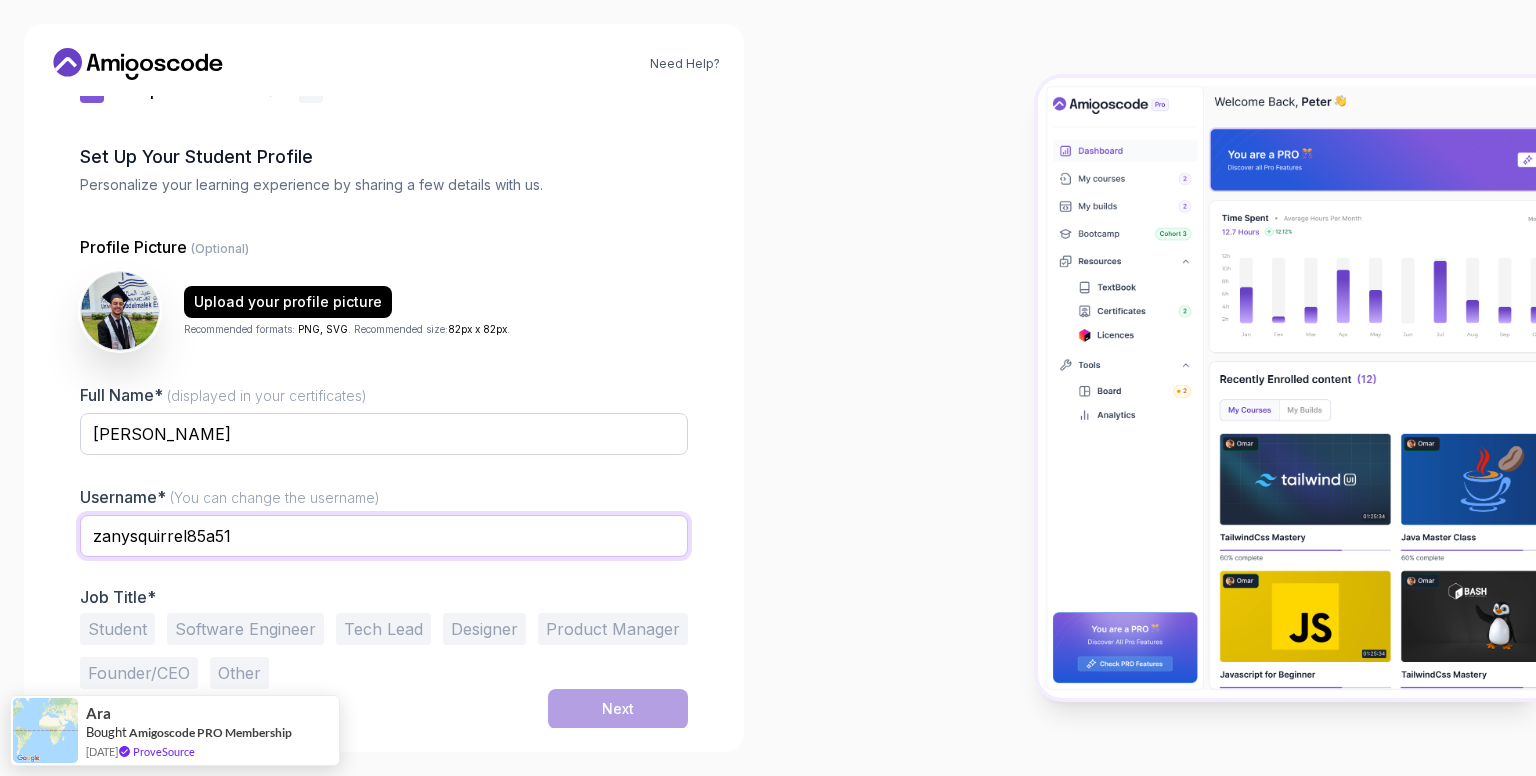 click on "zanysquirrel85a51" at bounding box center (384, 536) 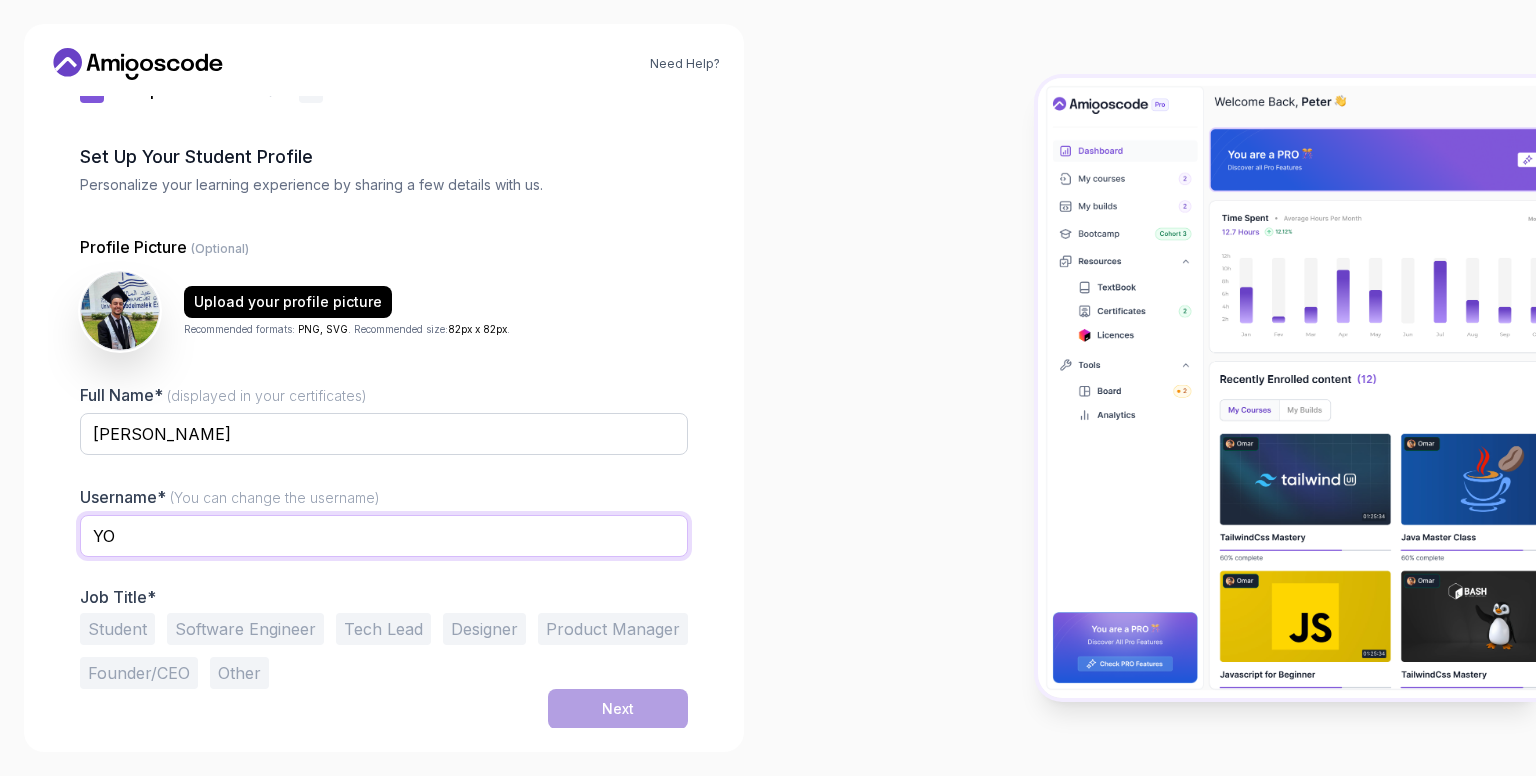 type on "Y" 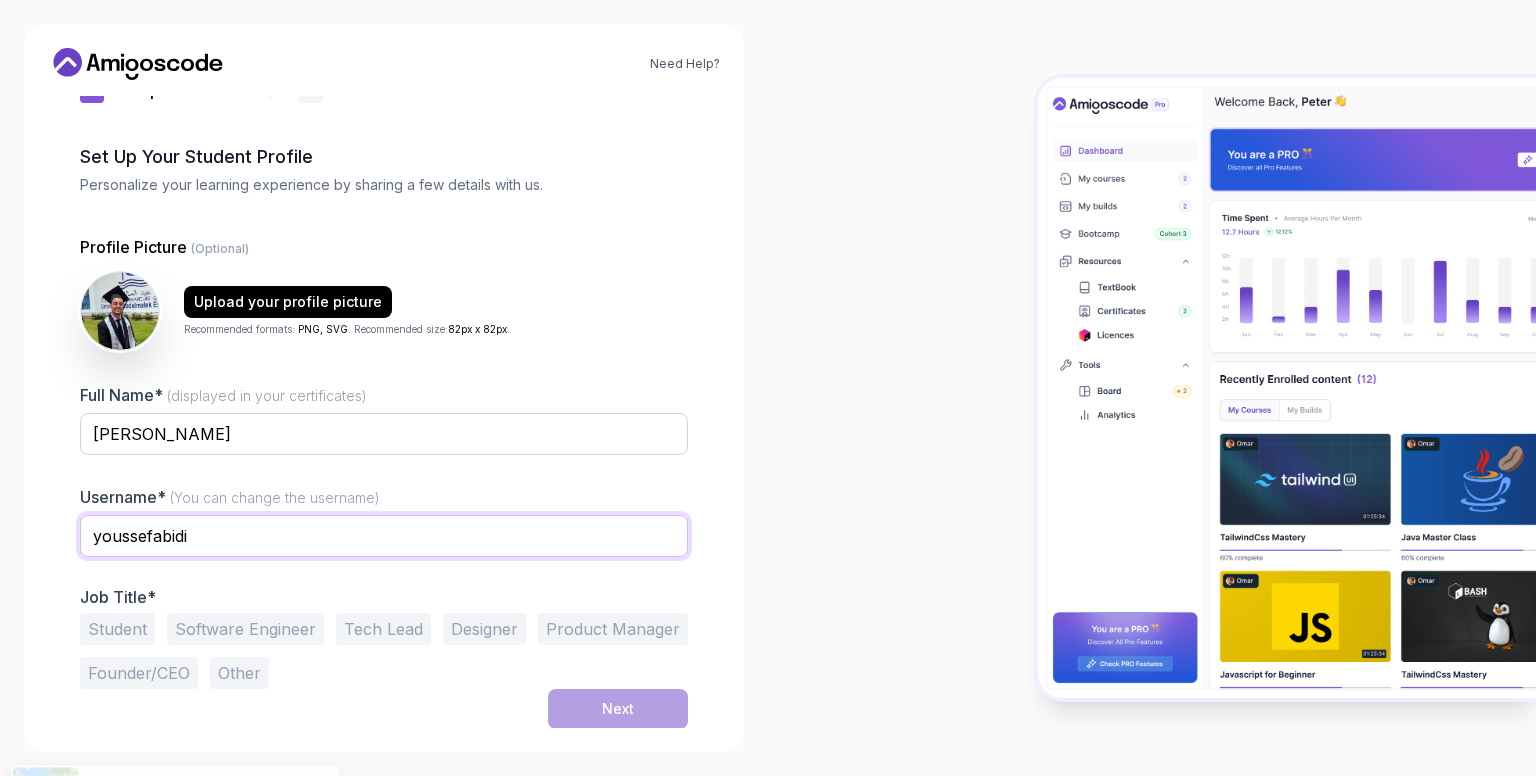 click on "youssefabidi" at bounding box center (384, 536) 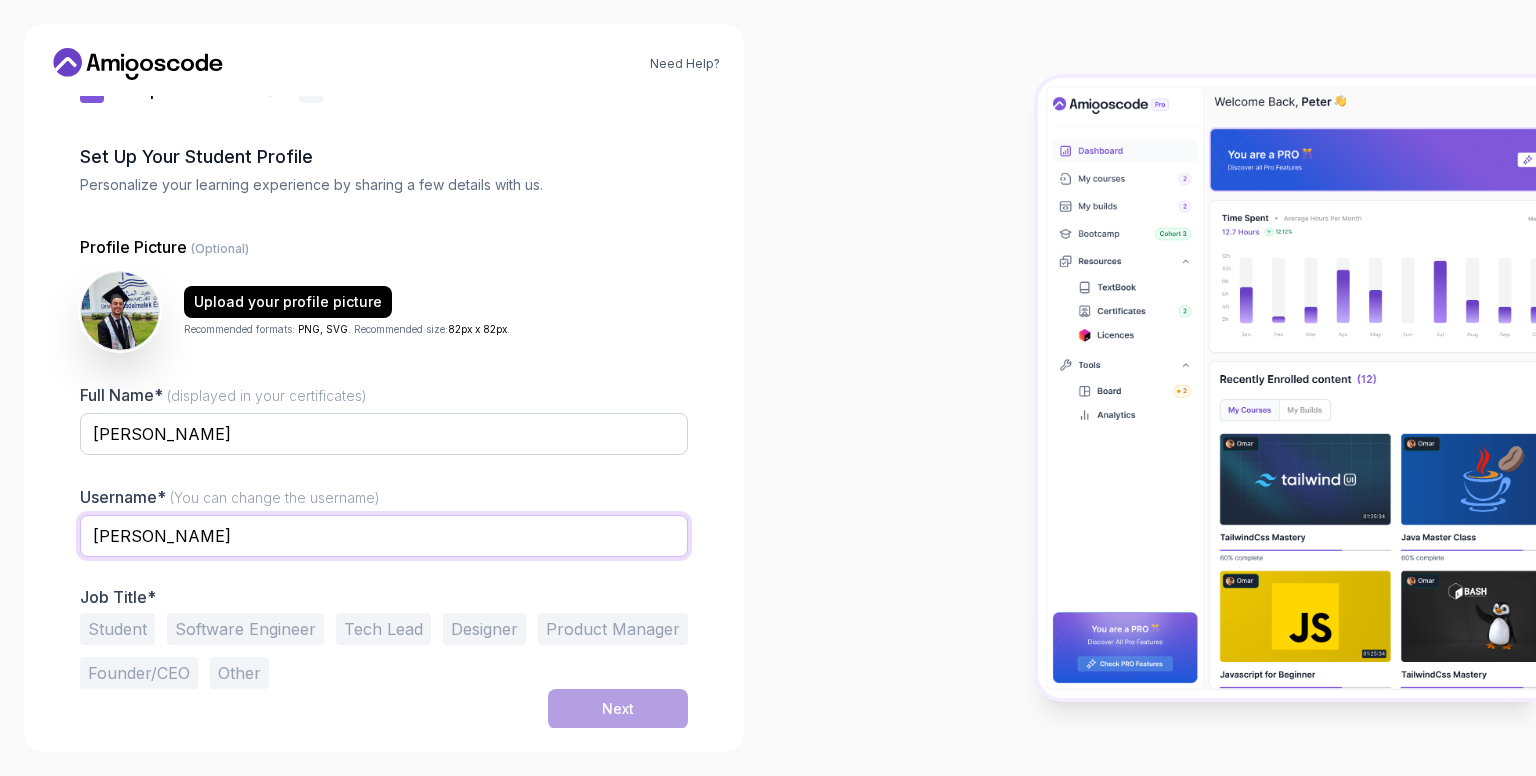 type on "youssef-abidi" 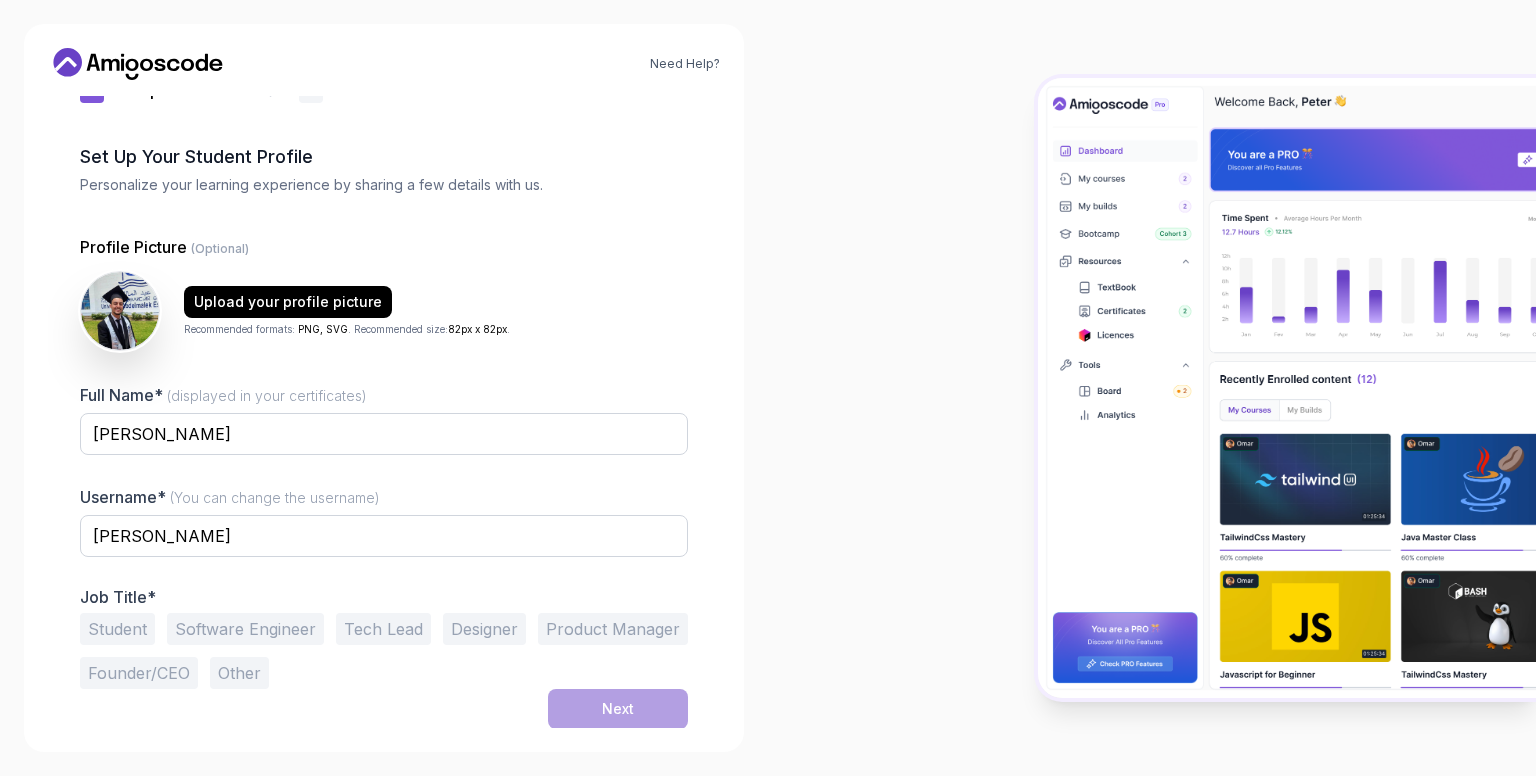 click on "Software Engineer" at bounding box center [245, 629] 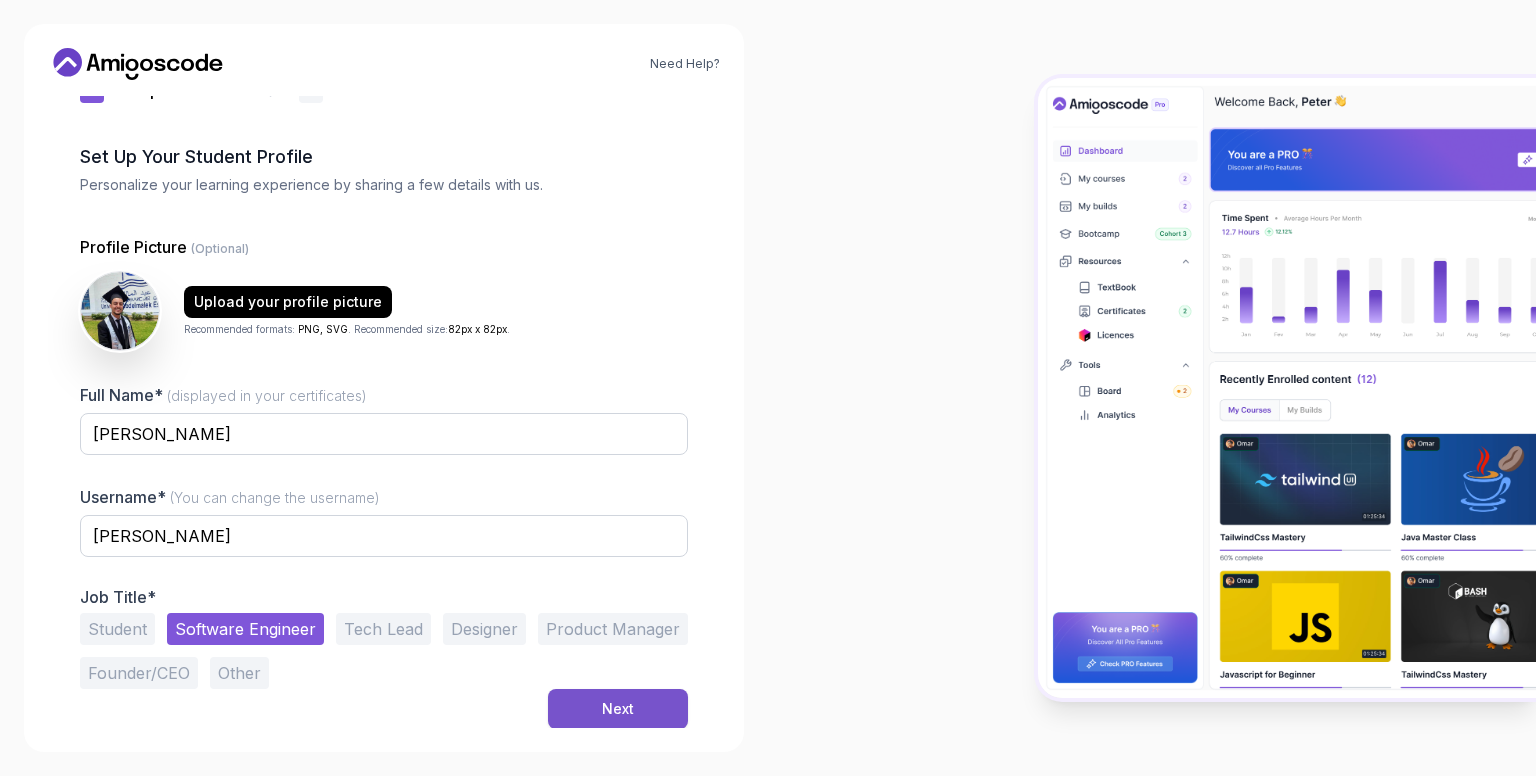 click on "Next" at bounding box center (618, 709) 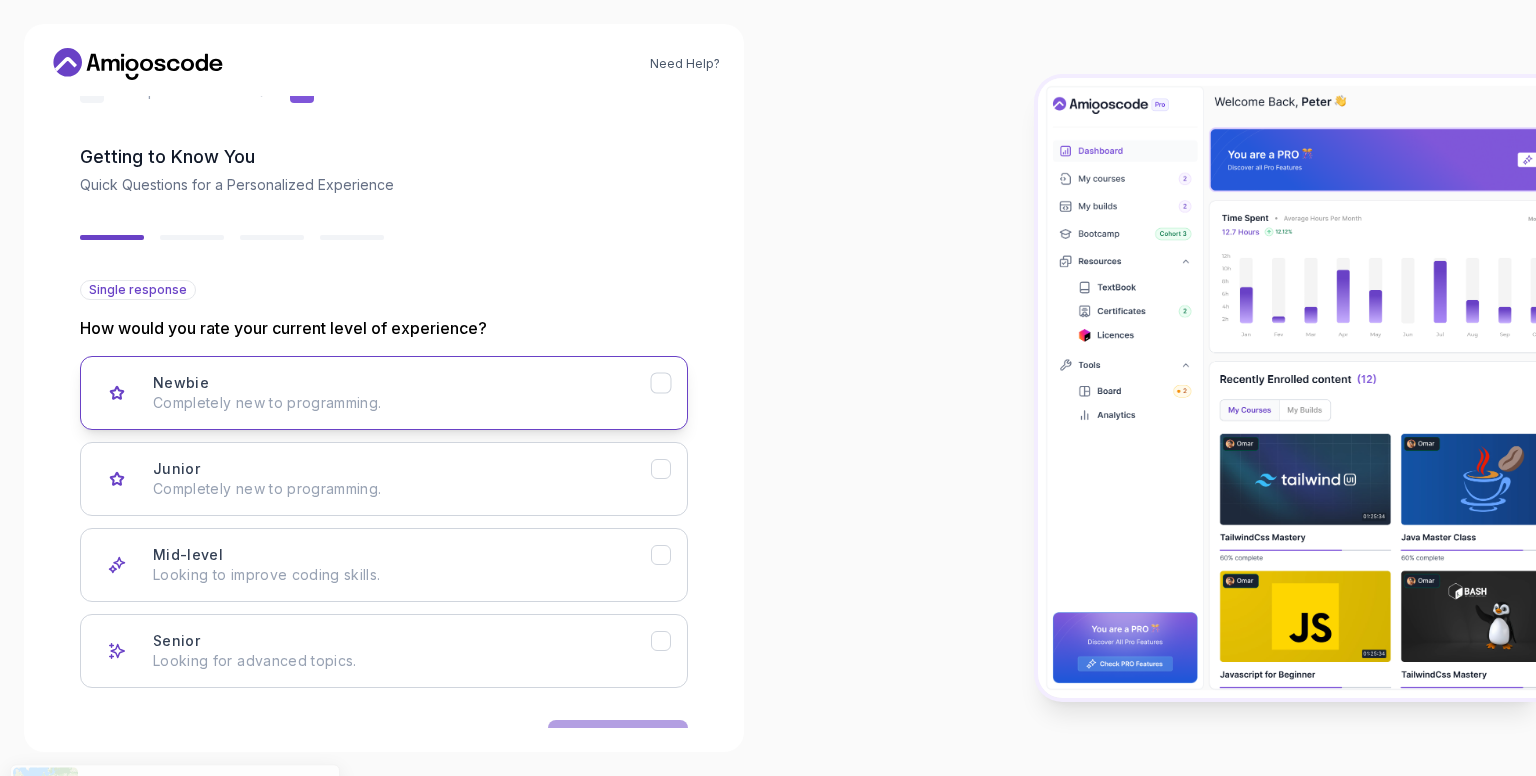 scroll, scrollTop: 119, scrollLeft: 0, axis: vertical 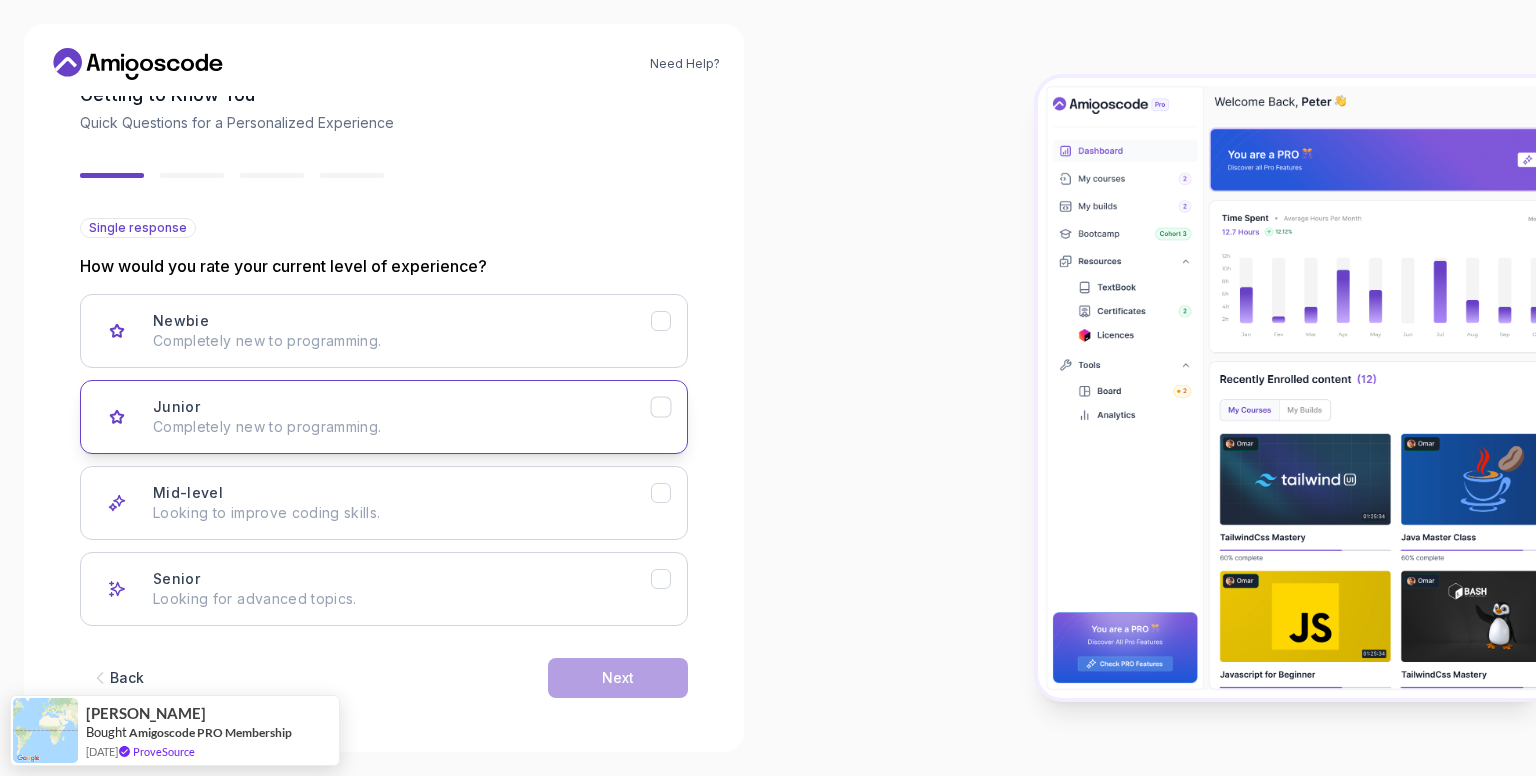 click on "Completely new to programming." at bounding box center [402, 427] 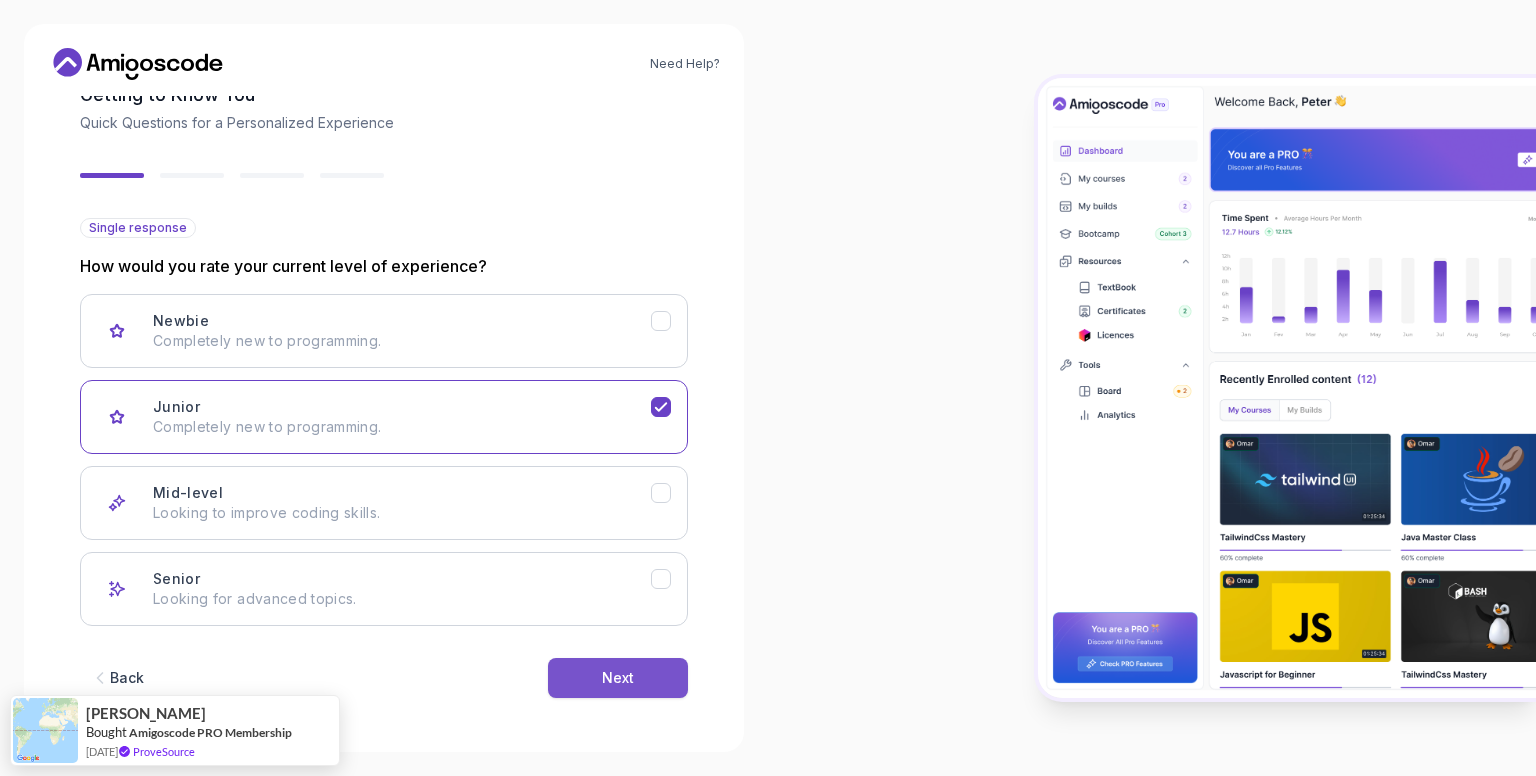 click on "Next" at bounding box center (618, 678) 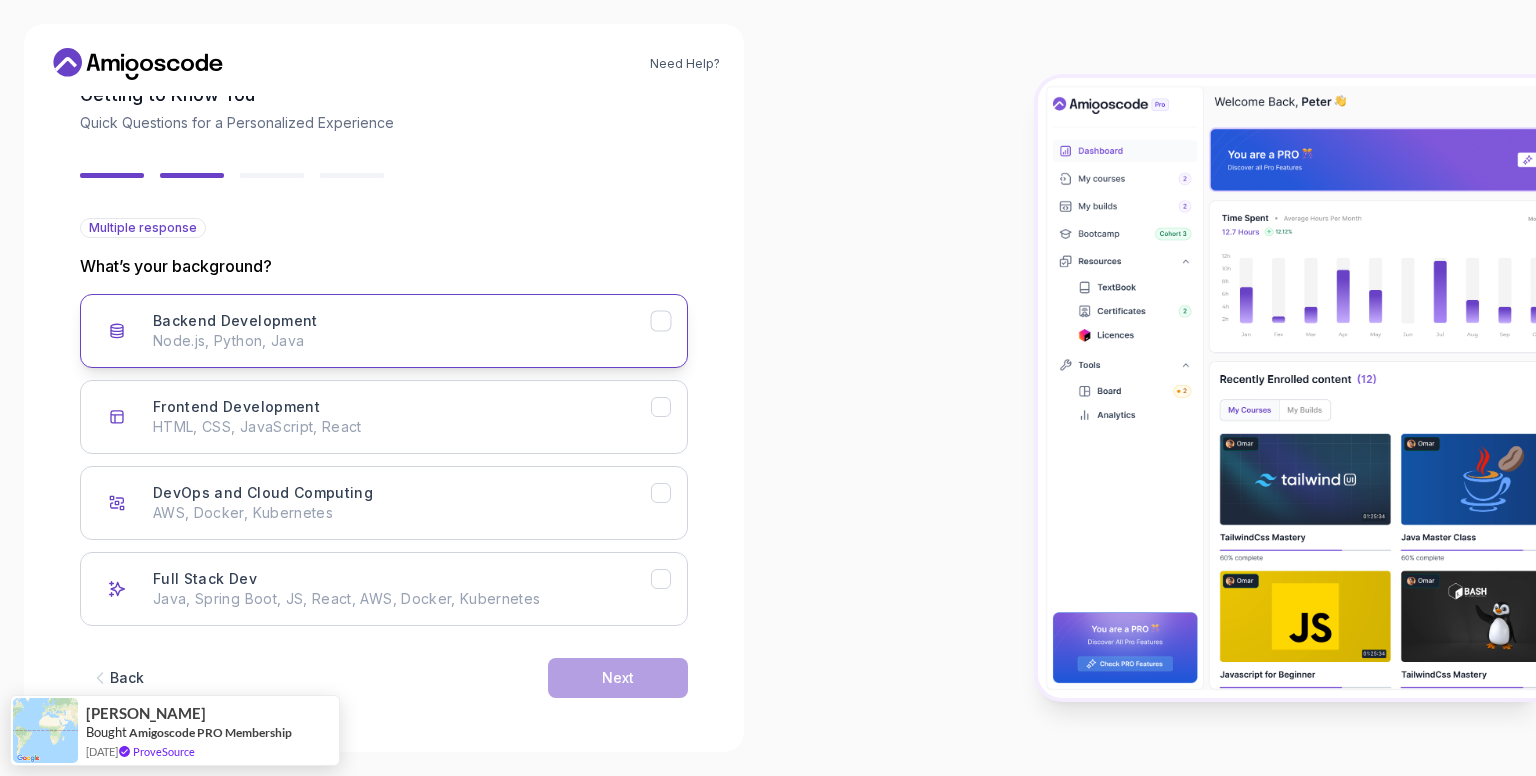 click on "Backend Development Node.js, Python, Java" at bounding box center [402, 331] 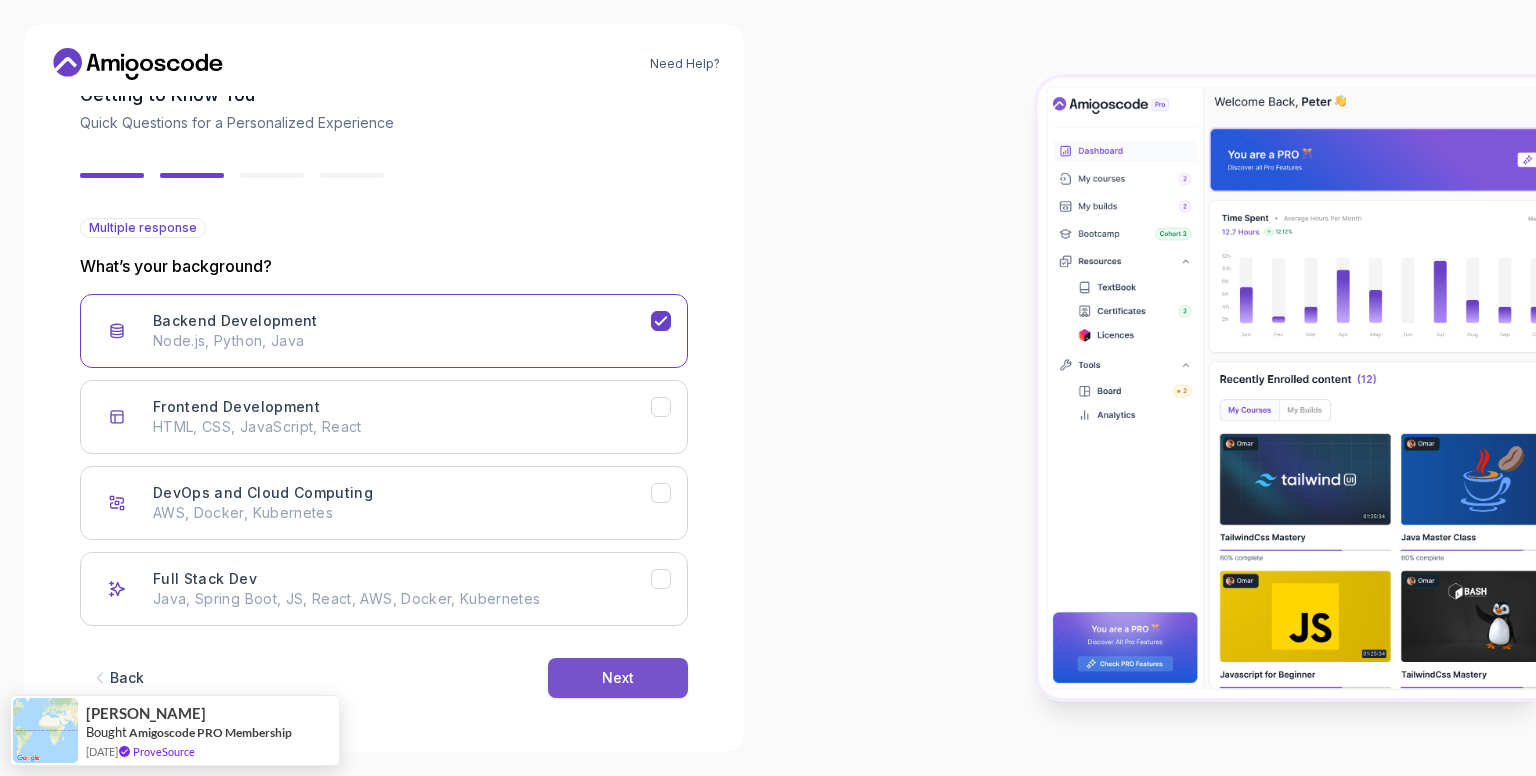 click on "Next" at bounding box center [618, 678] 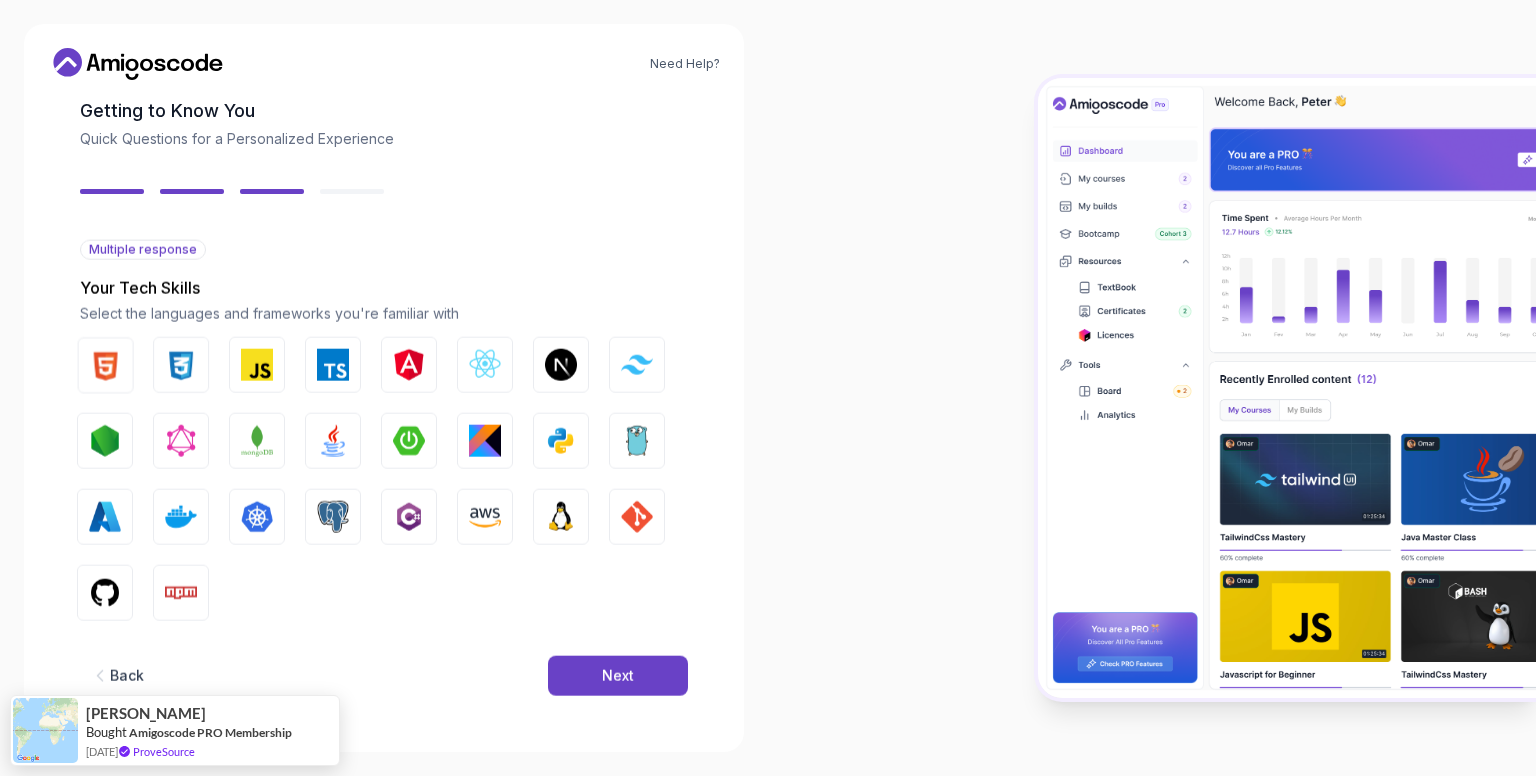 scroll, scrollTop: 96, scrollLeft: 0, axis: vertical 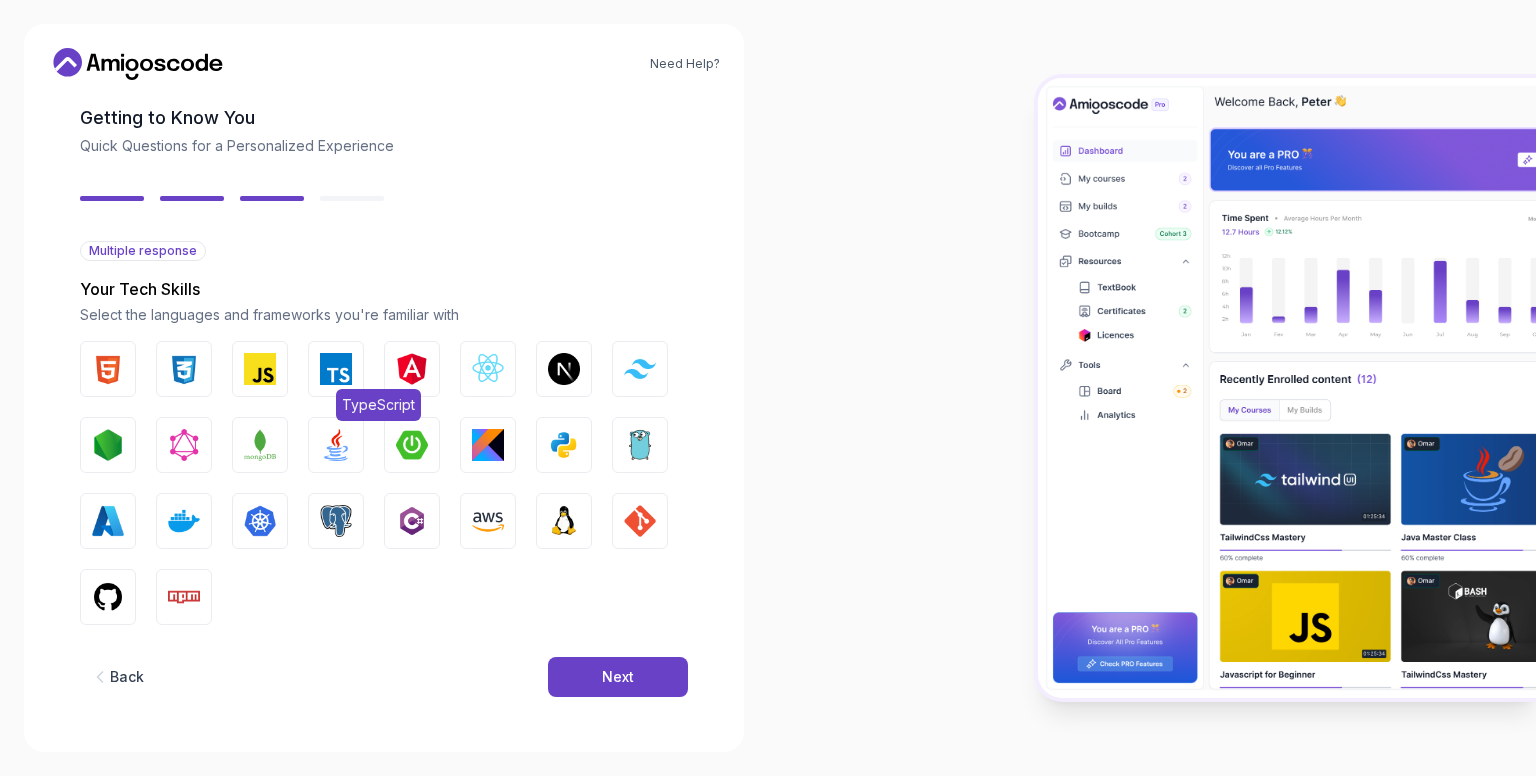 click at bounding box center (336, 369) 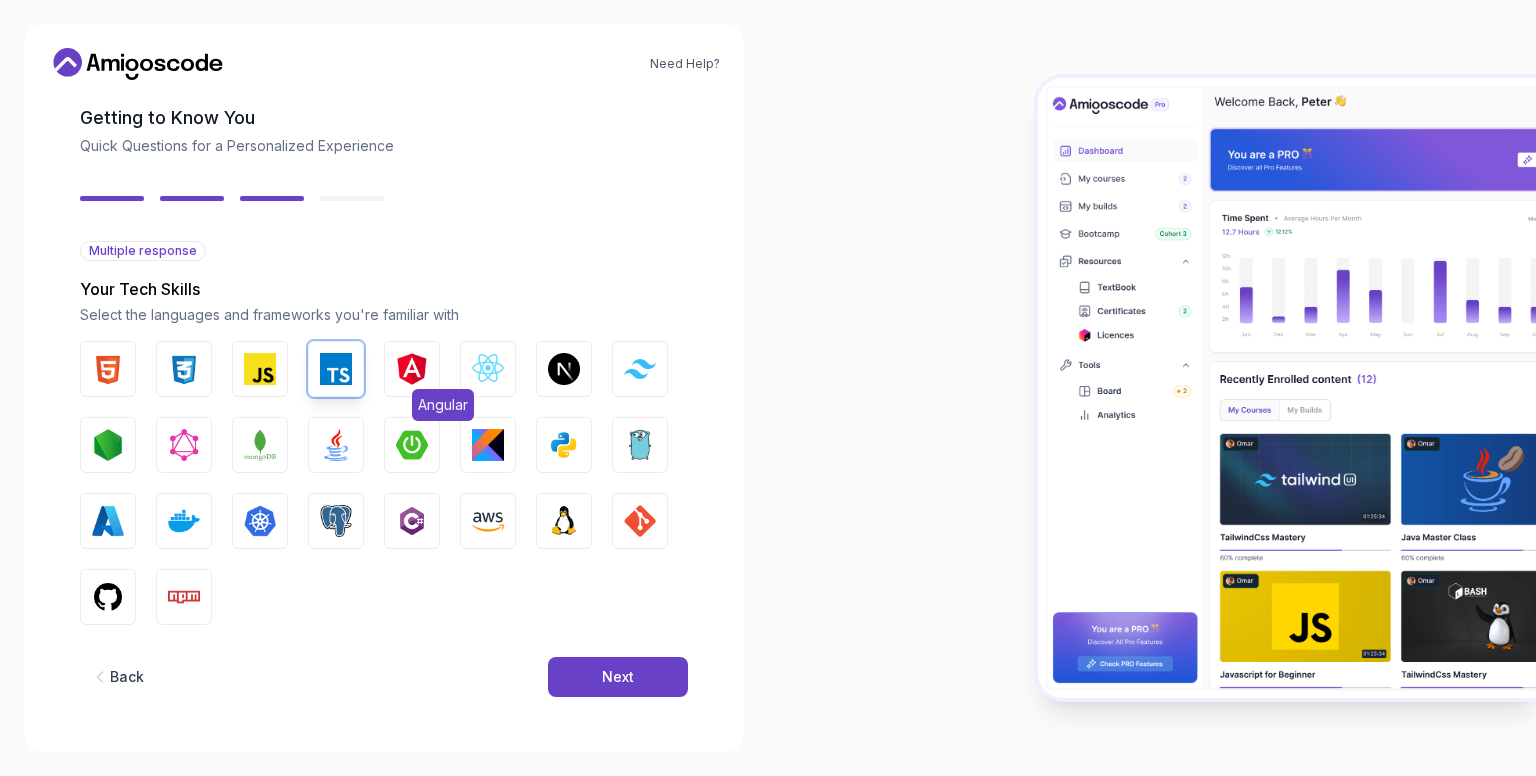 click at bounding box center (412, 369) 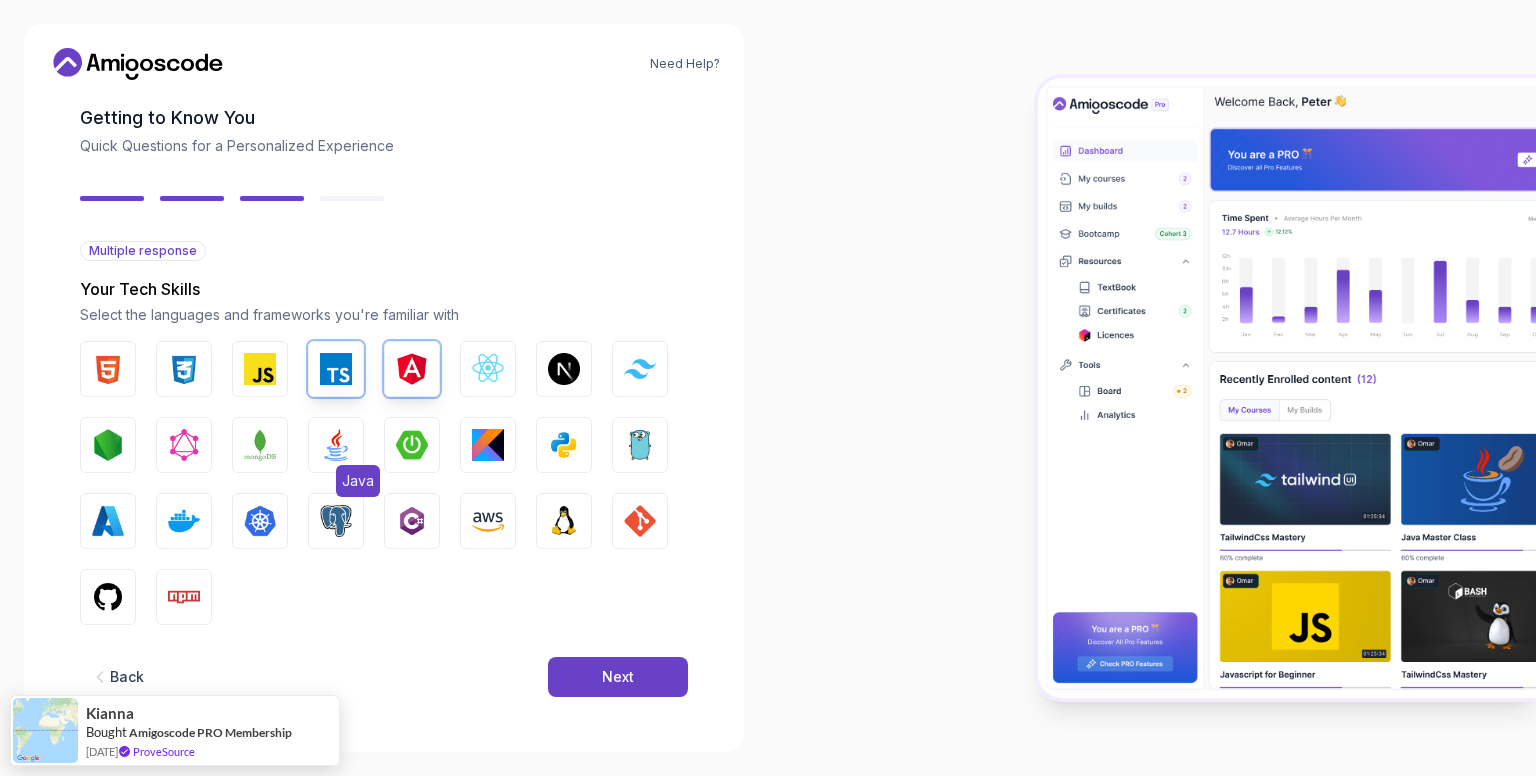 click at bounding box center [336, 445] 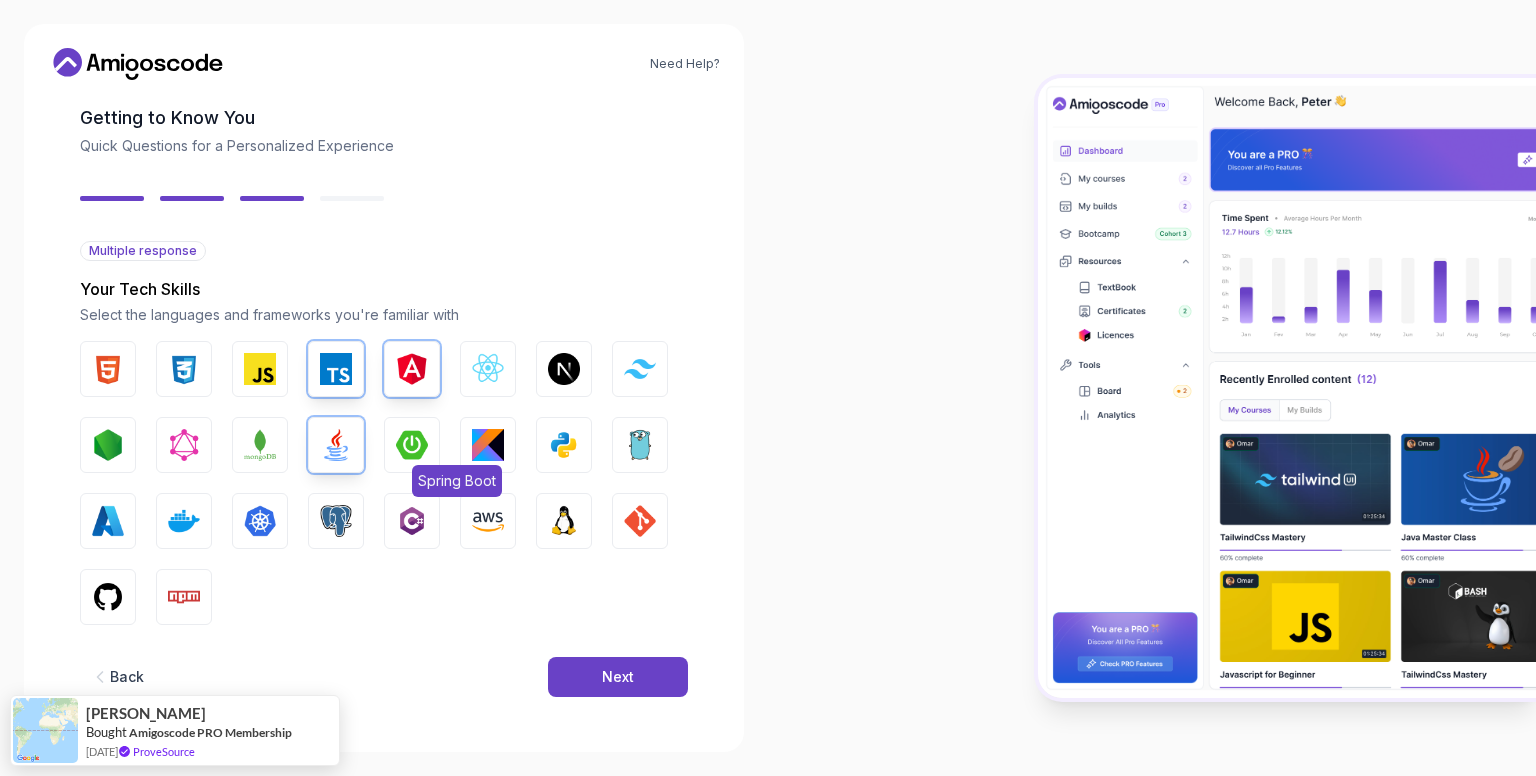 click on "Spring Boot" at bounding box center [412, 445] 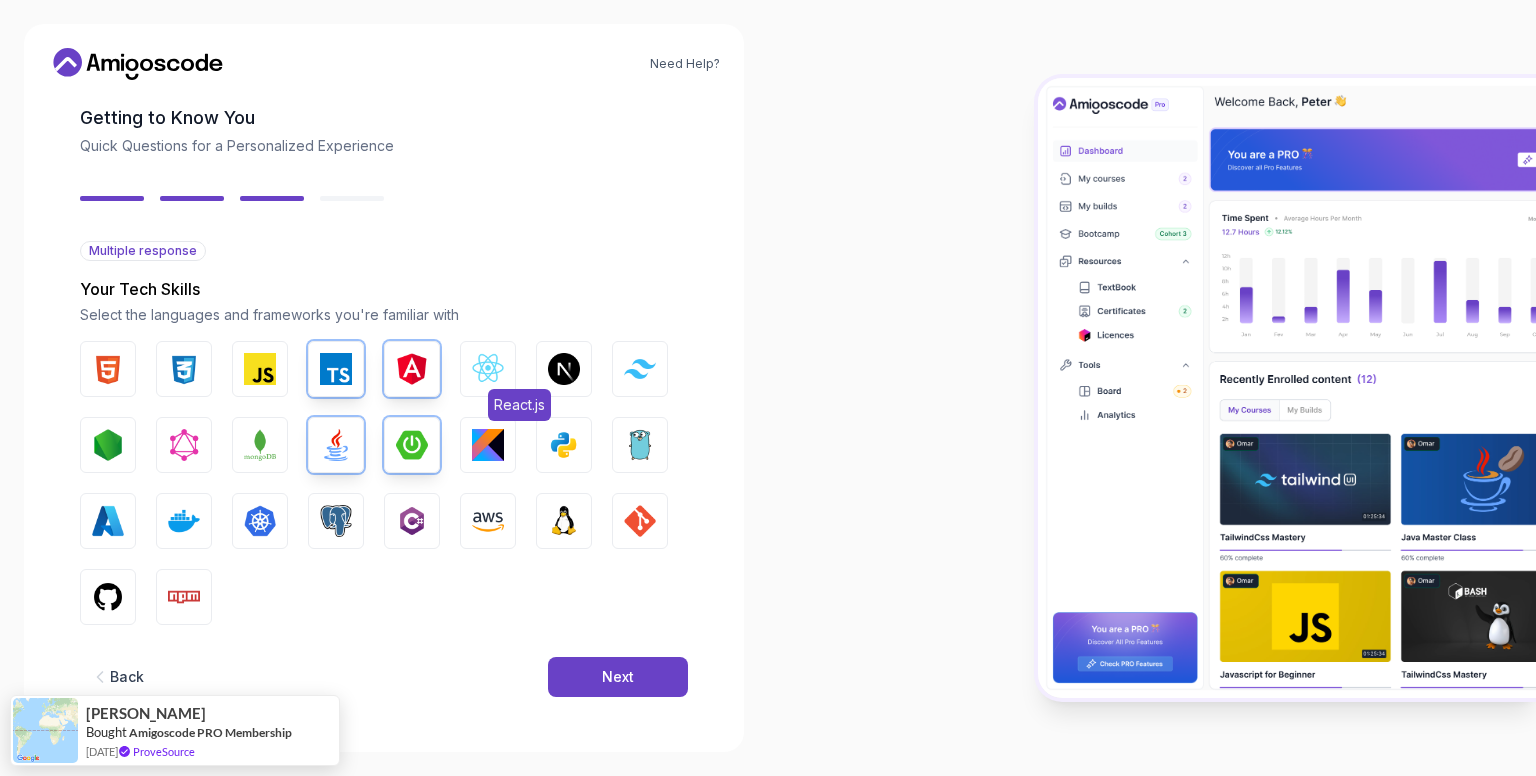 click at bounding box center [488, 369] 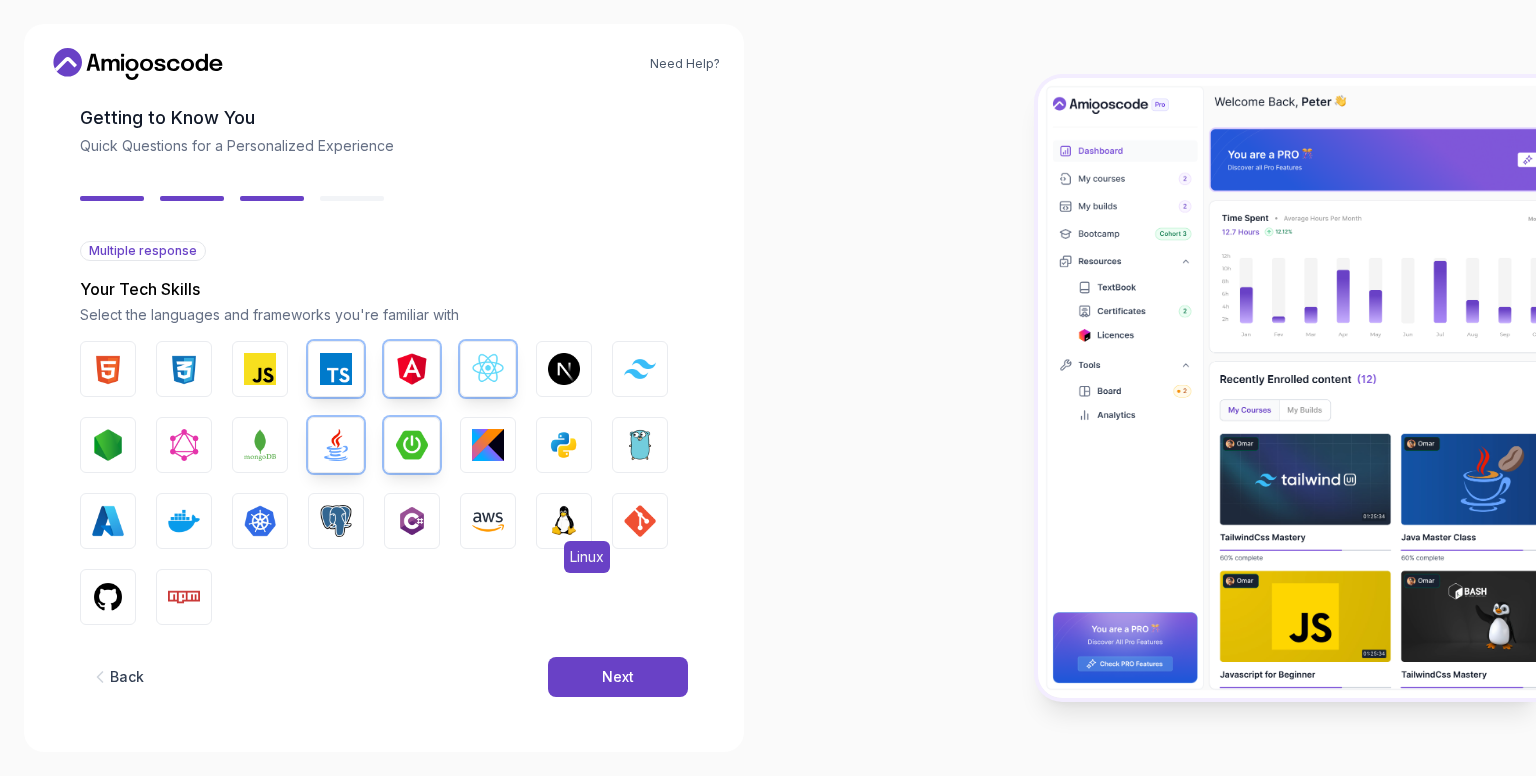 click at bounding box center (564, 521) 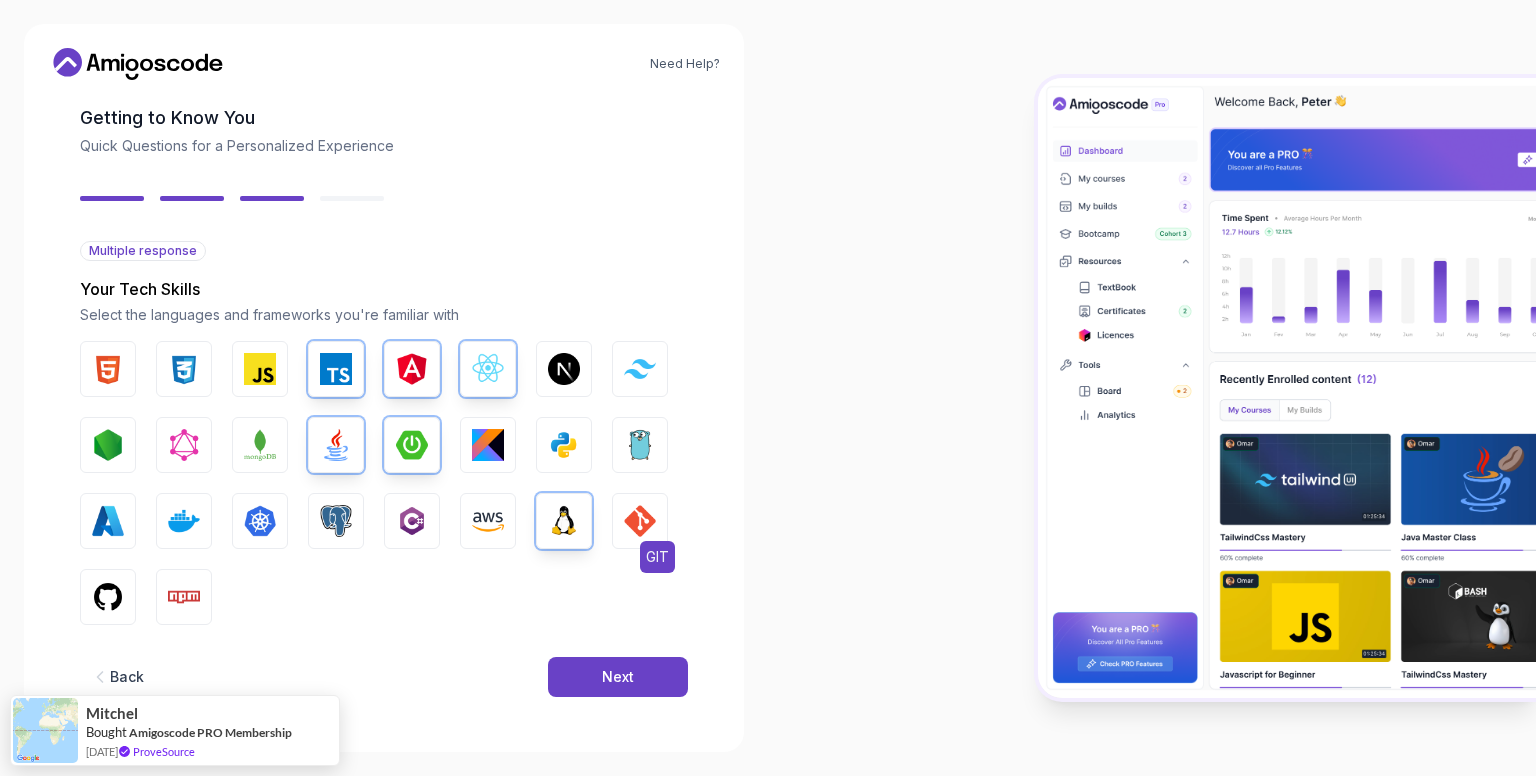 click on "GIT" at bounding box center [640, 521] 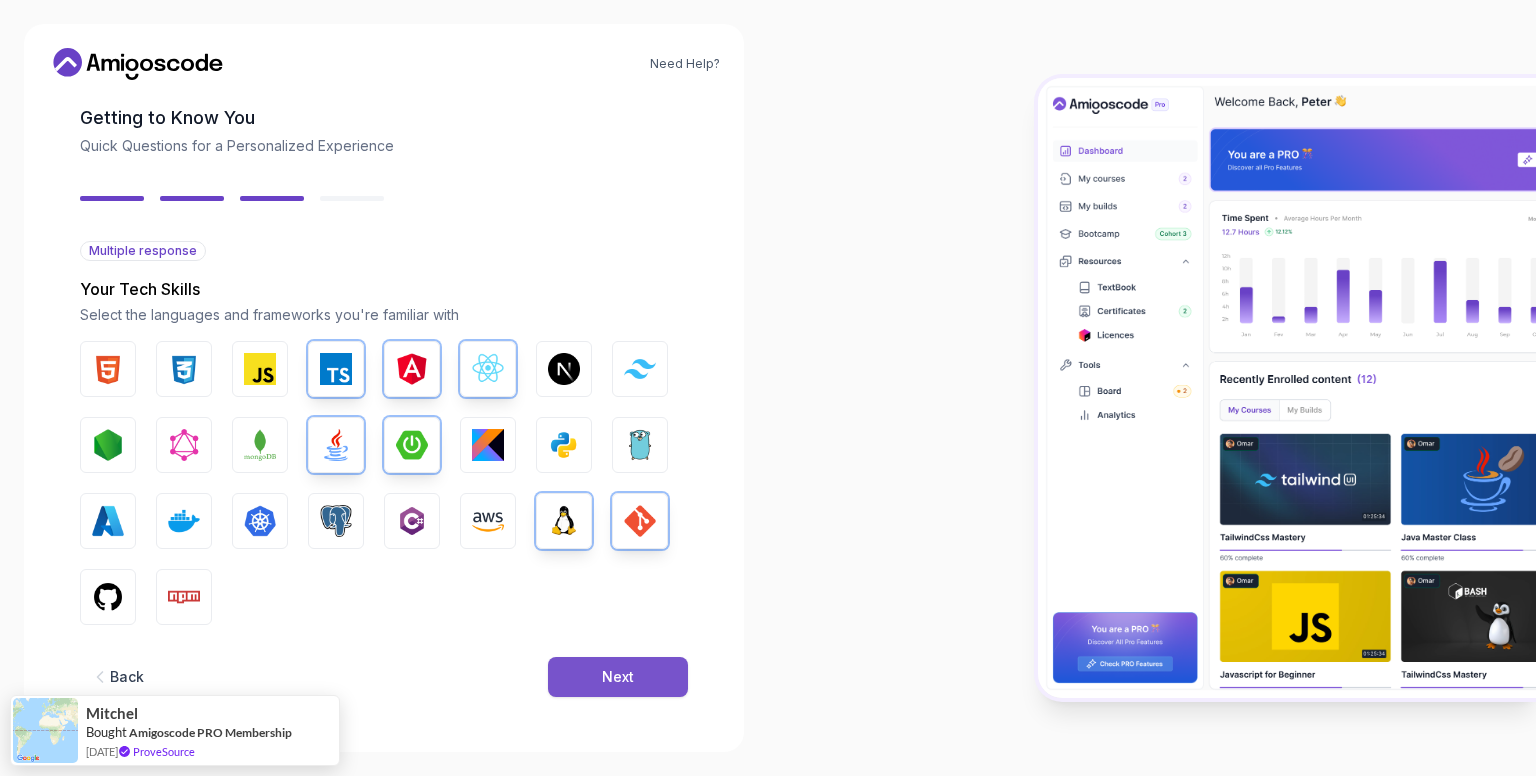 click on "Next" at bounding box center [618, 677] 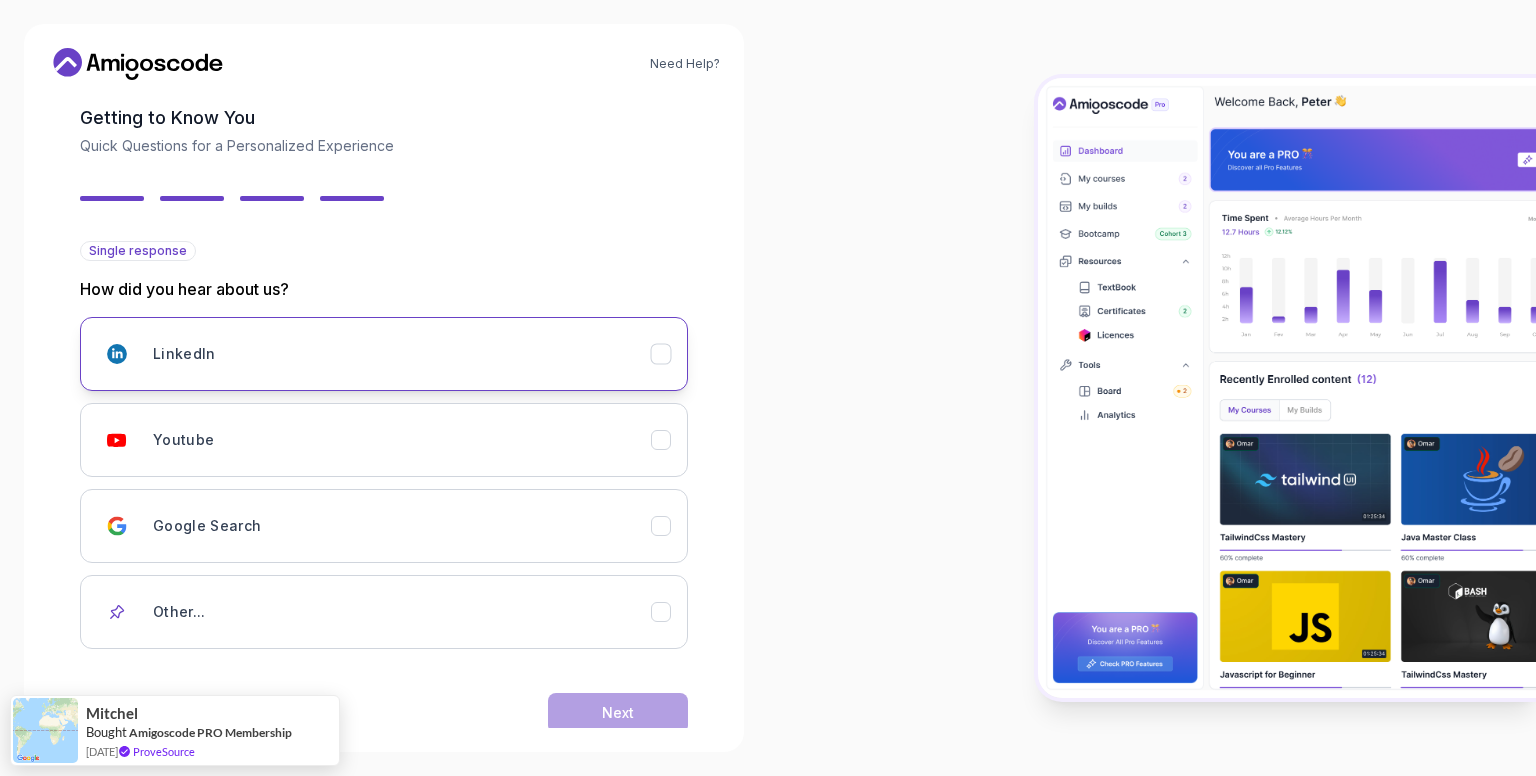 click on "LinkedIn" at bounding box center [402, 354] 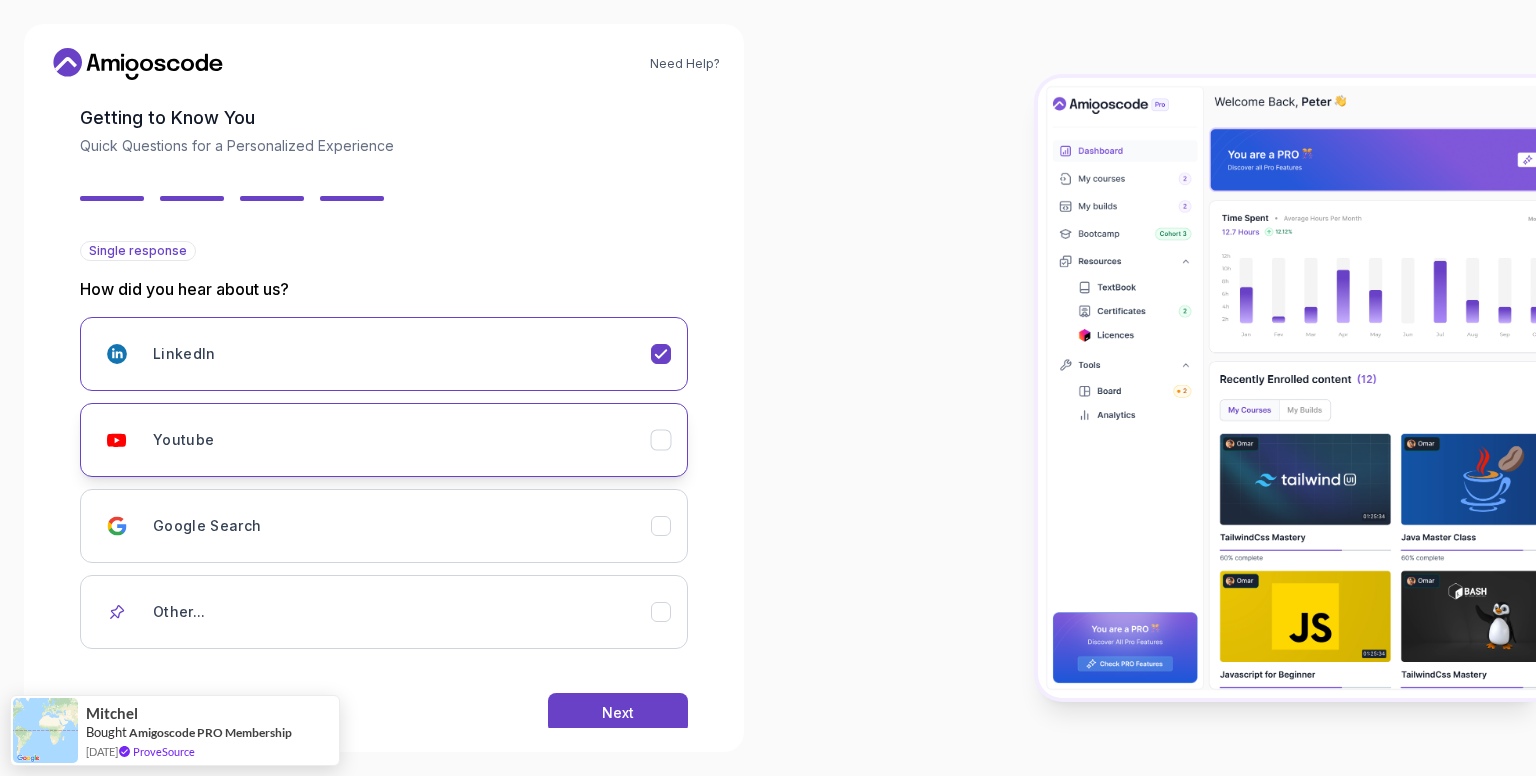 click on "Youtube" at bounding box center [402, 440] 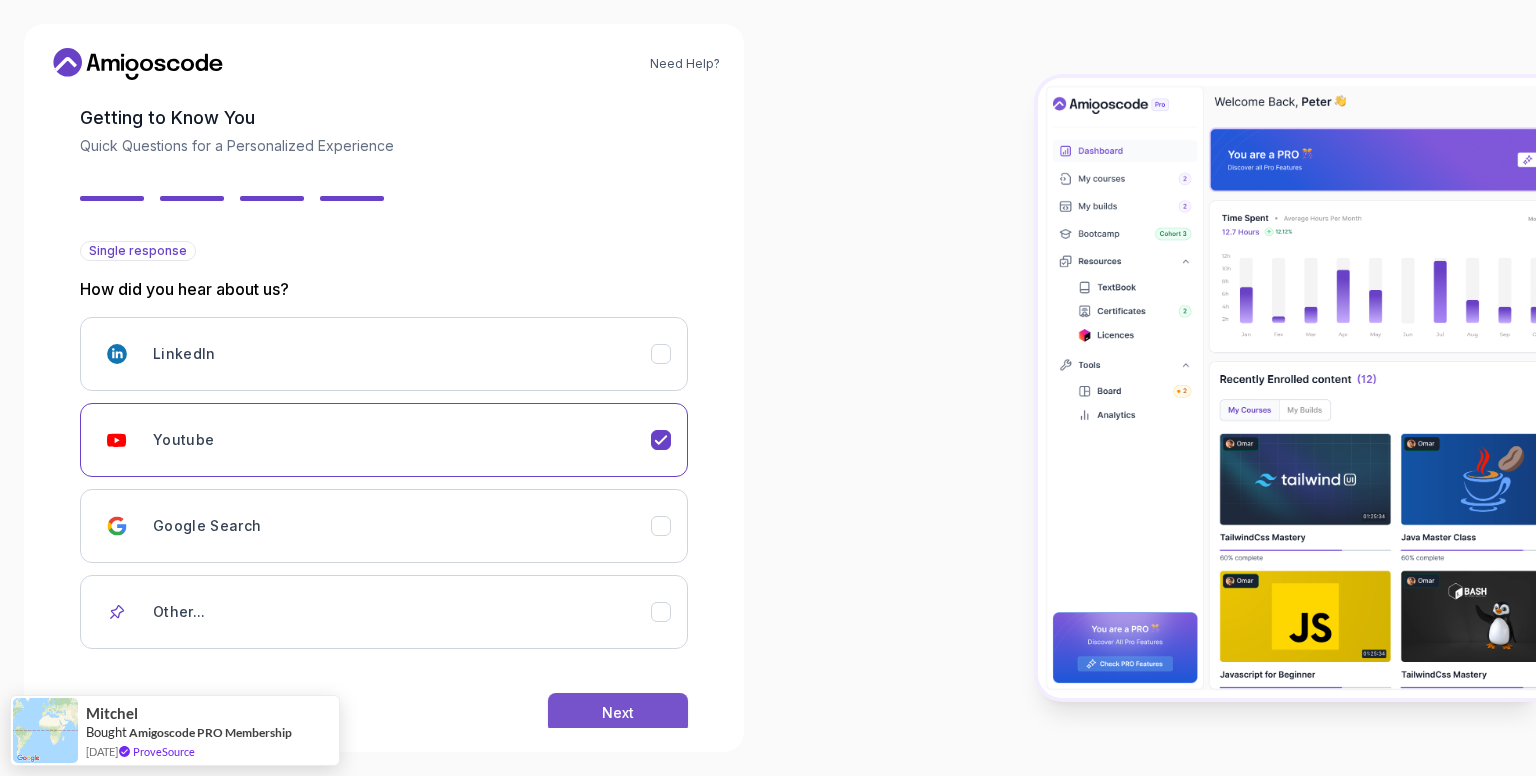 click on "Next" at bounding box center [618, 713] 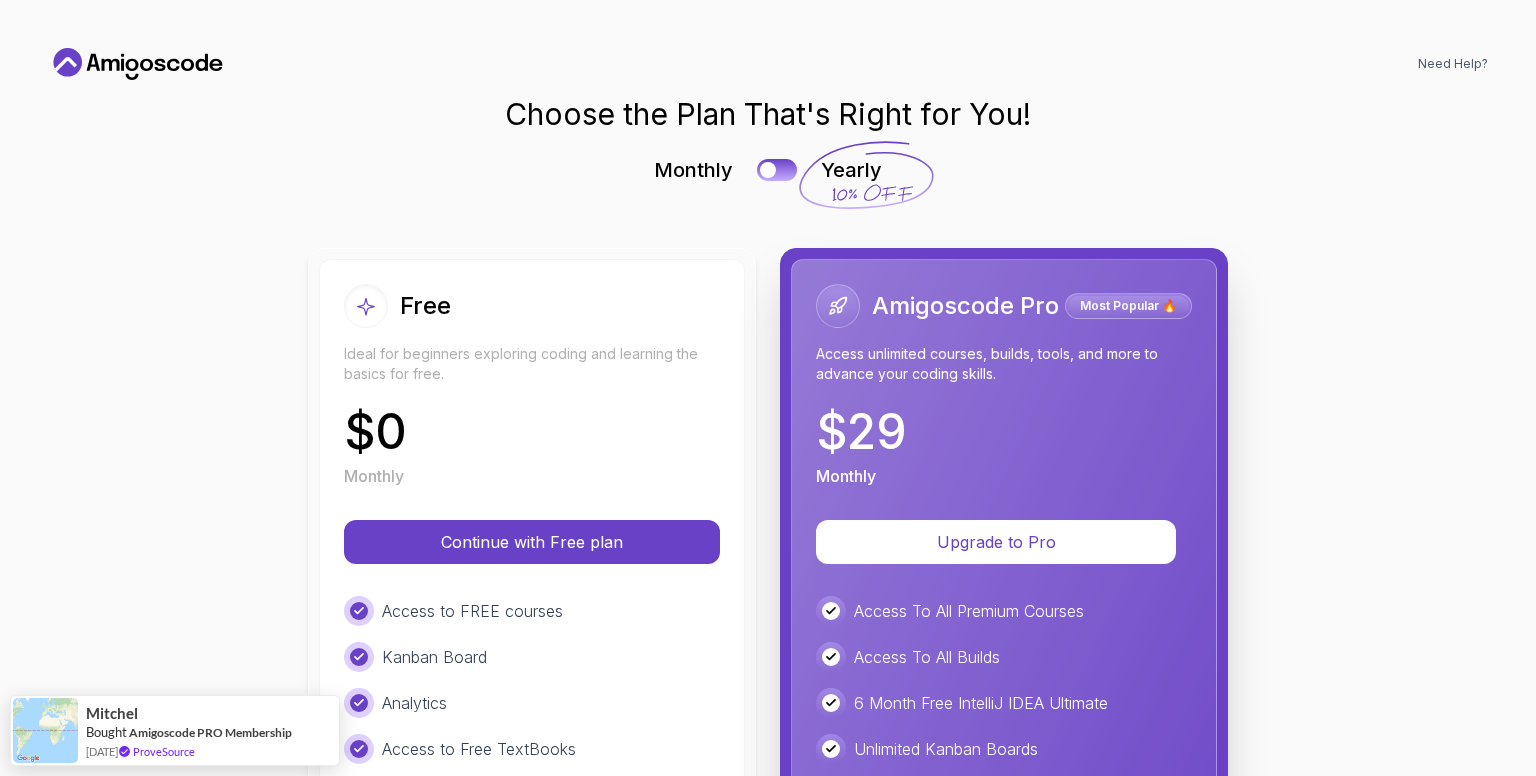 scroll, scrollTop: 0, scrollLeft: 0, axis: both 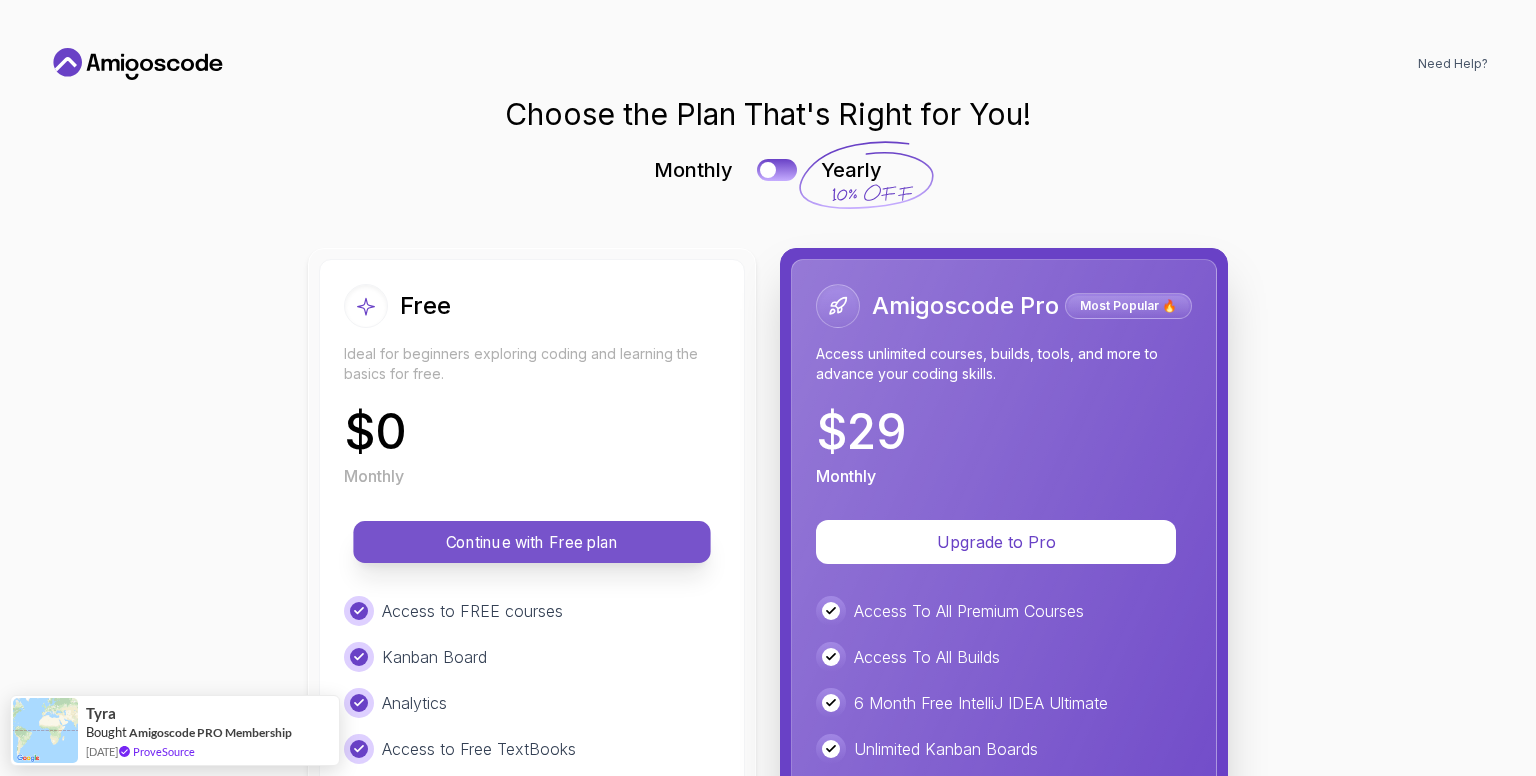 click on "Continue with Free plan" at bounding box center (532, 542) 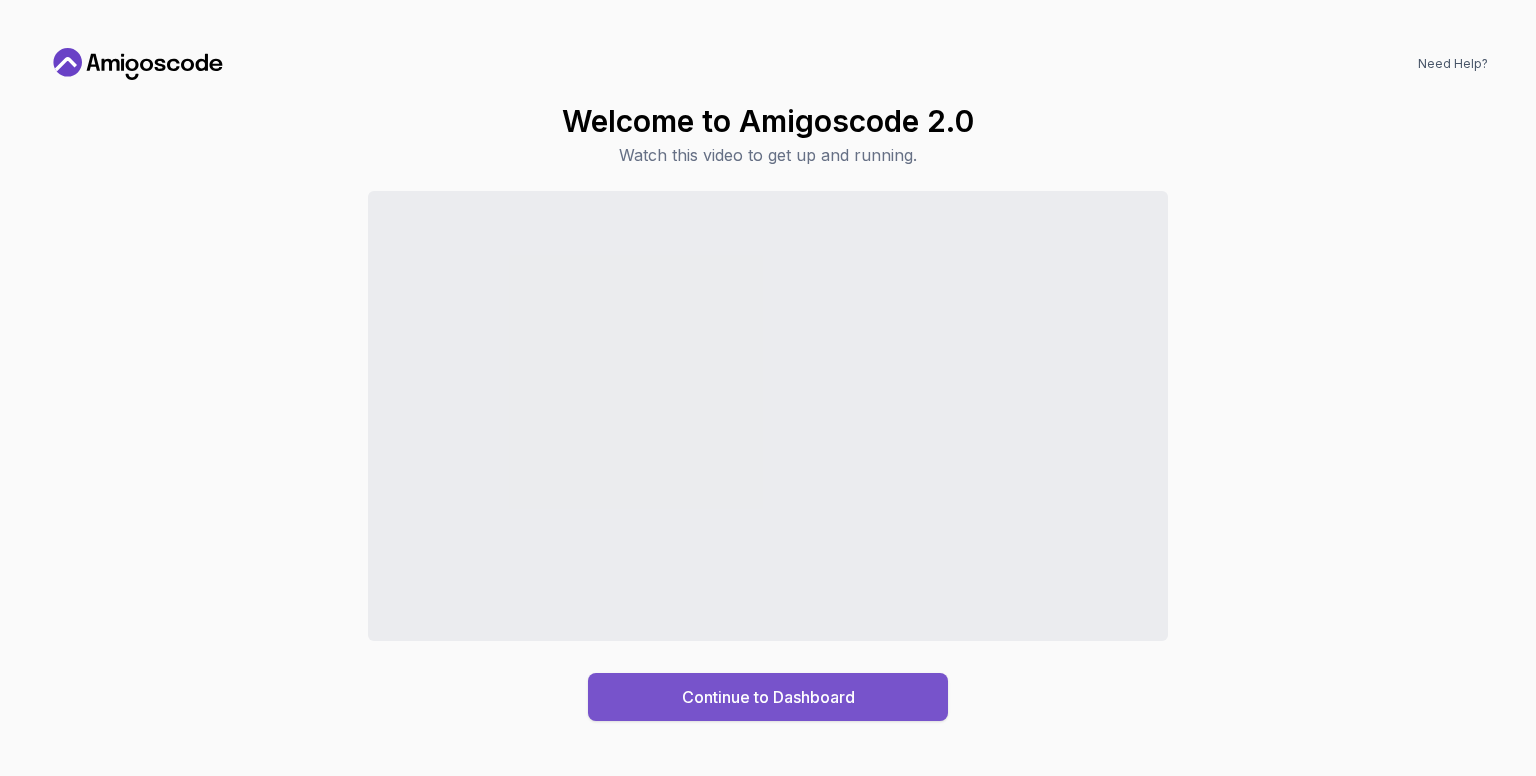 click on "Continue to Dashboard" at bounding box center (768, 697) 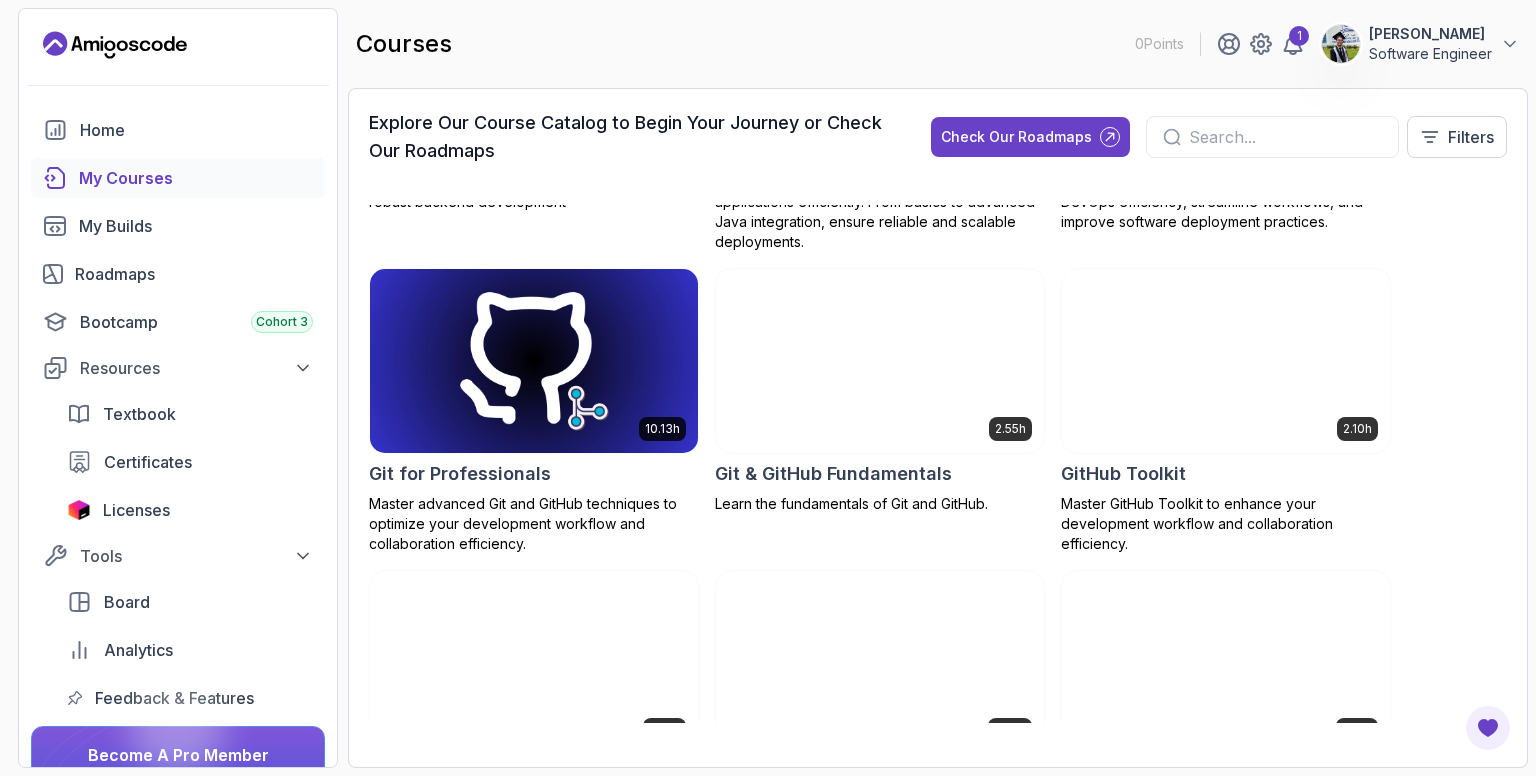 scroll, scrollTop: 991, scrollLeft: 0, axis: vertical 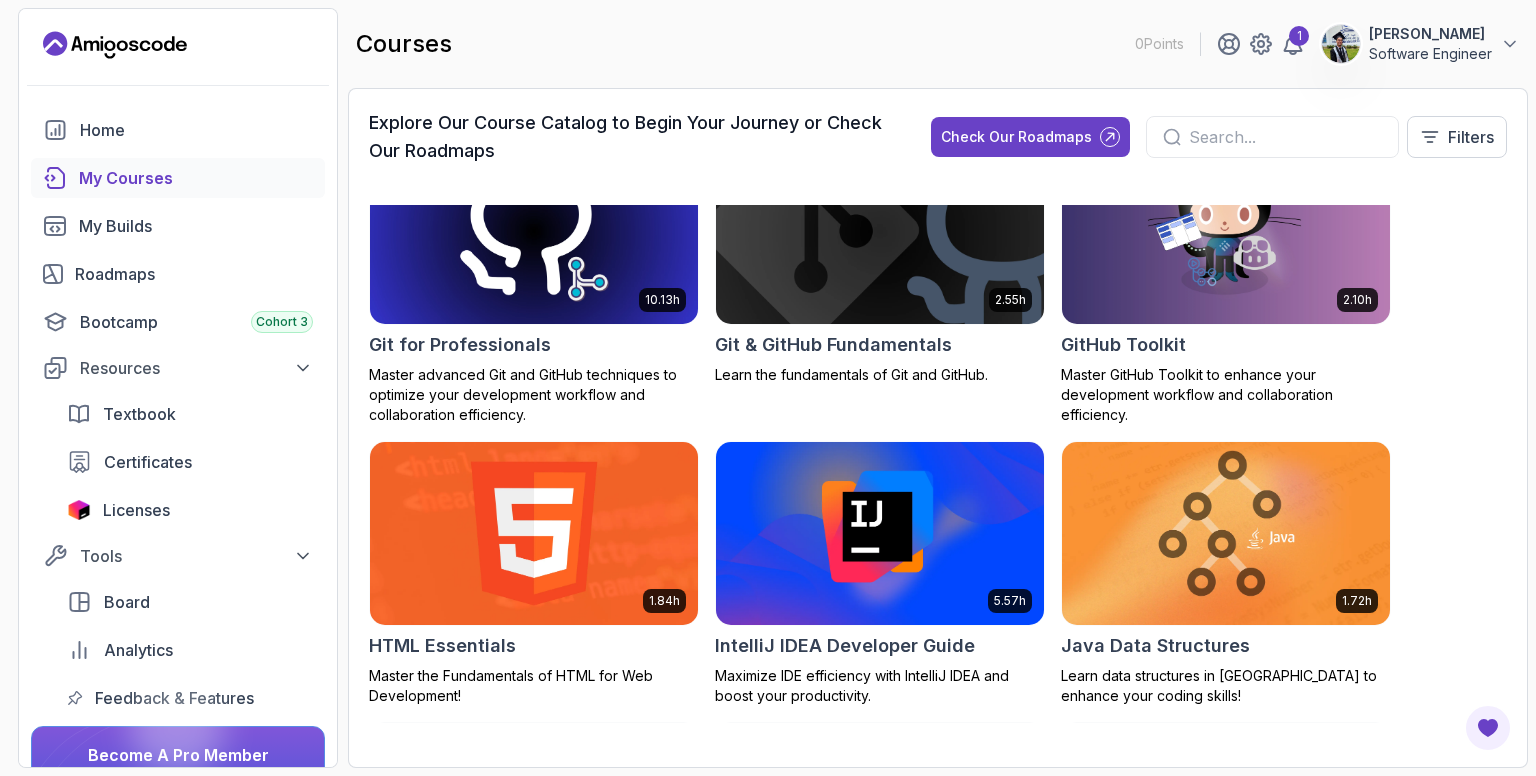 click at bounding box center (880, 231) 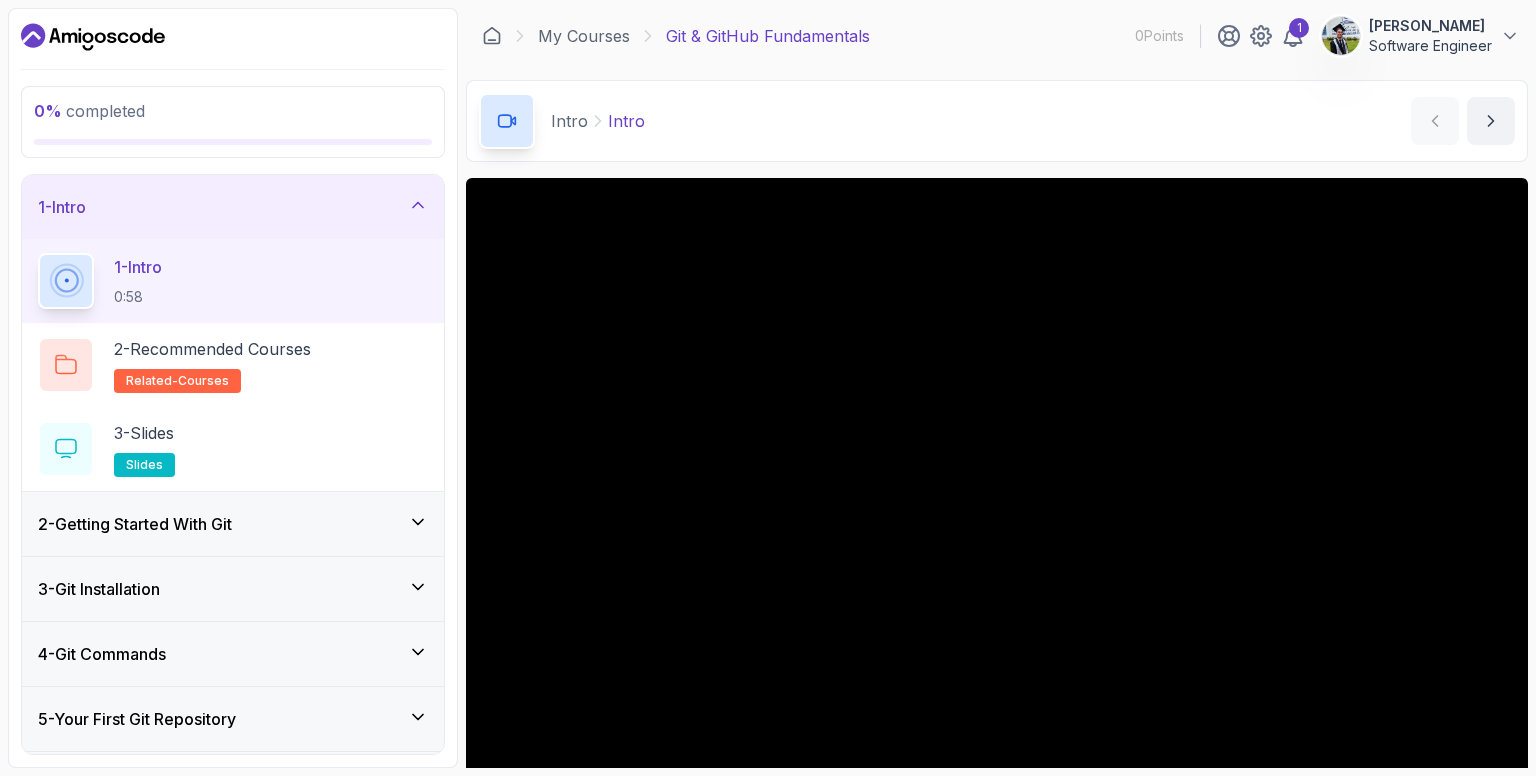 click on "2  -  Getting Started With Git" at bounding box center (233, 524) 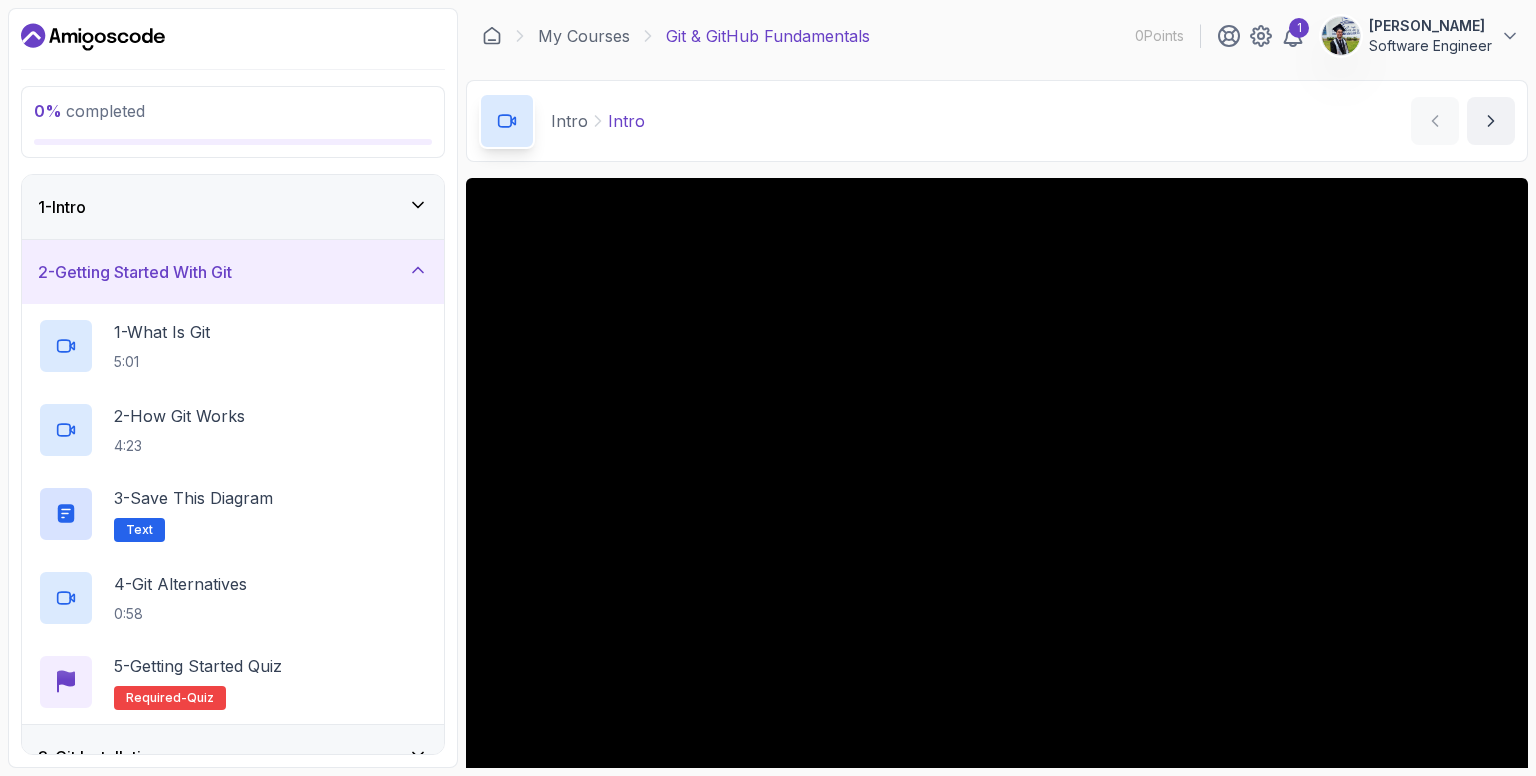 click on "2  -  Getting Started With Git" at bounding box center [233, 272] 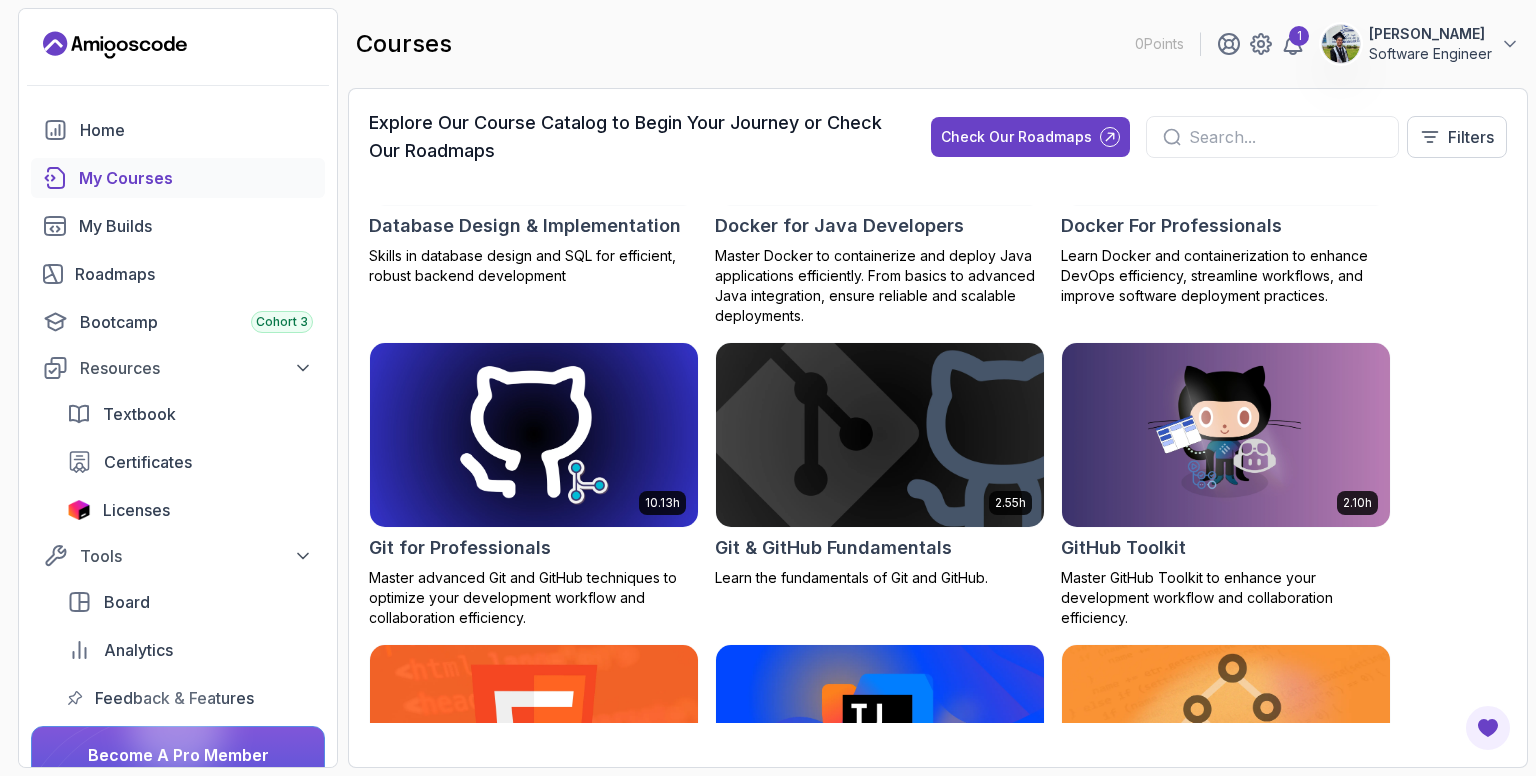 scroll, scrollTop: 842, scrollLeft: 0, axis: vertical 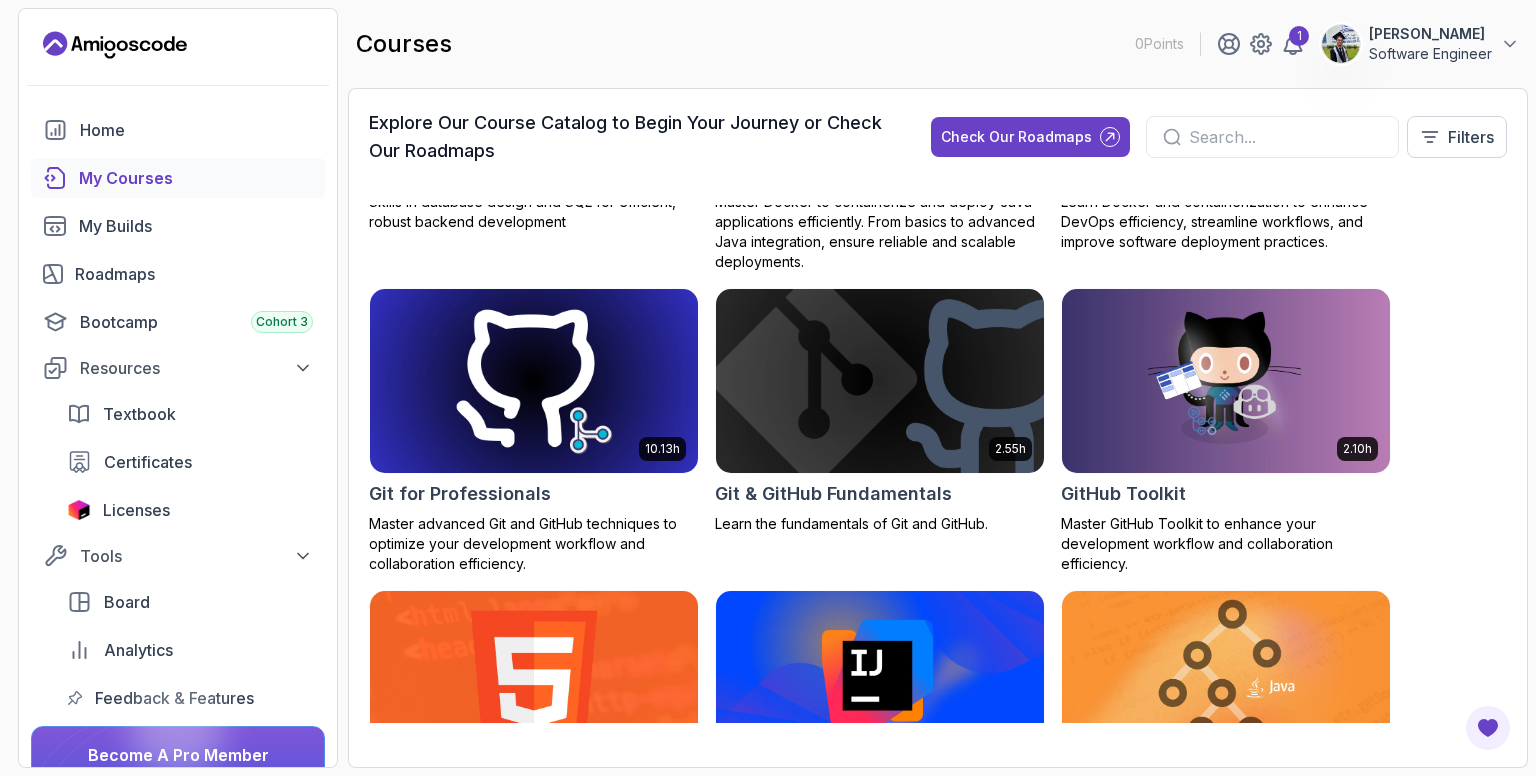click at bounding box center [534, 380] 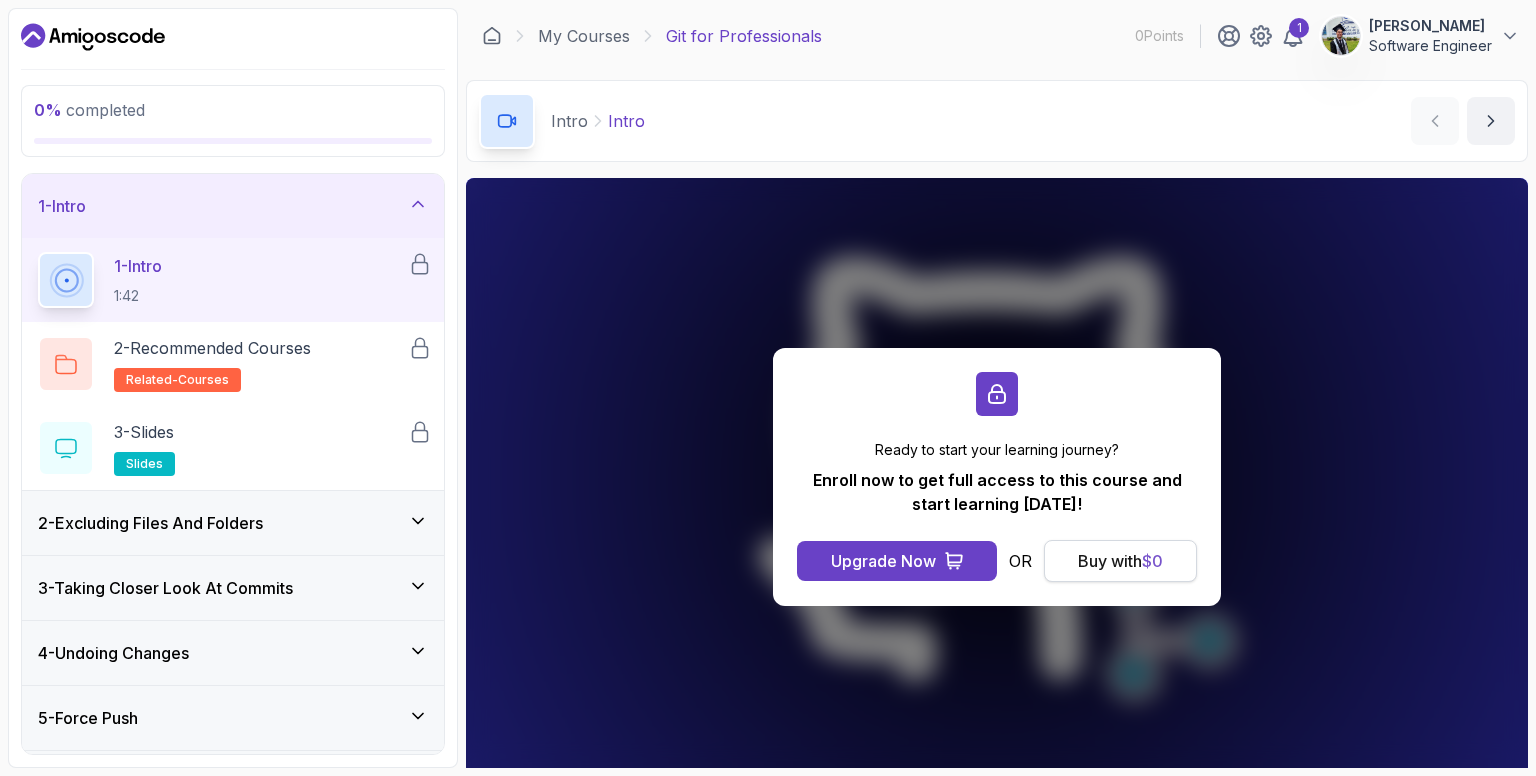 click on "$ 0" at bounding box center (1152, 561) 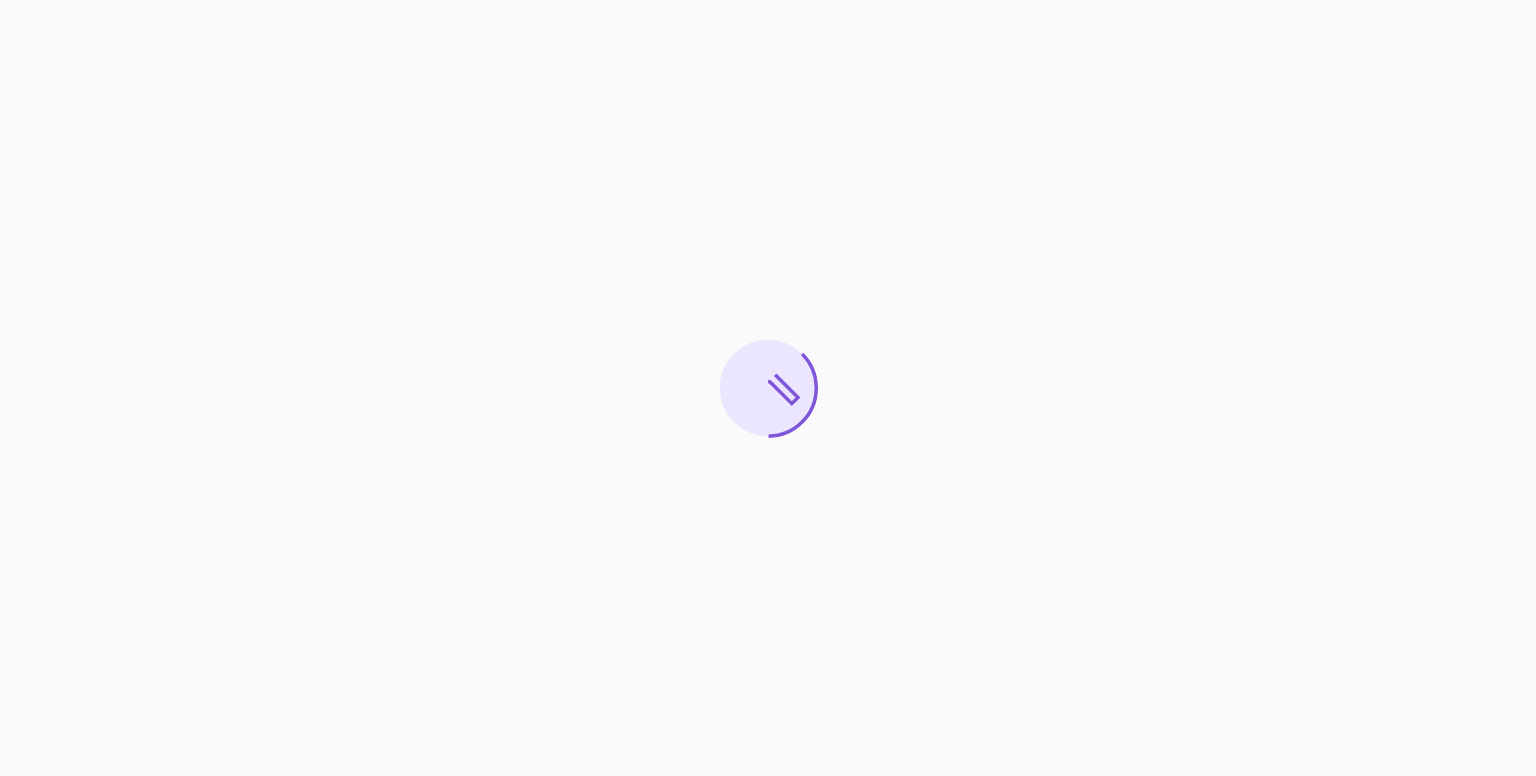 scroll, scrollTop: 0, scrollLeft: 0, axis: both 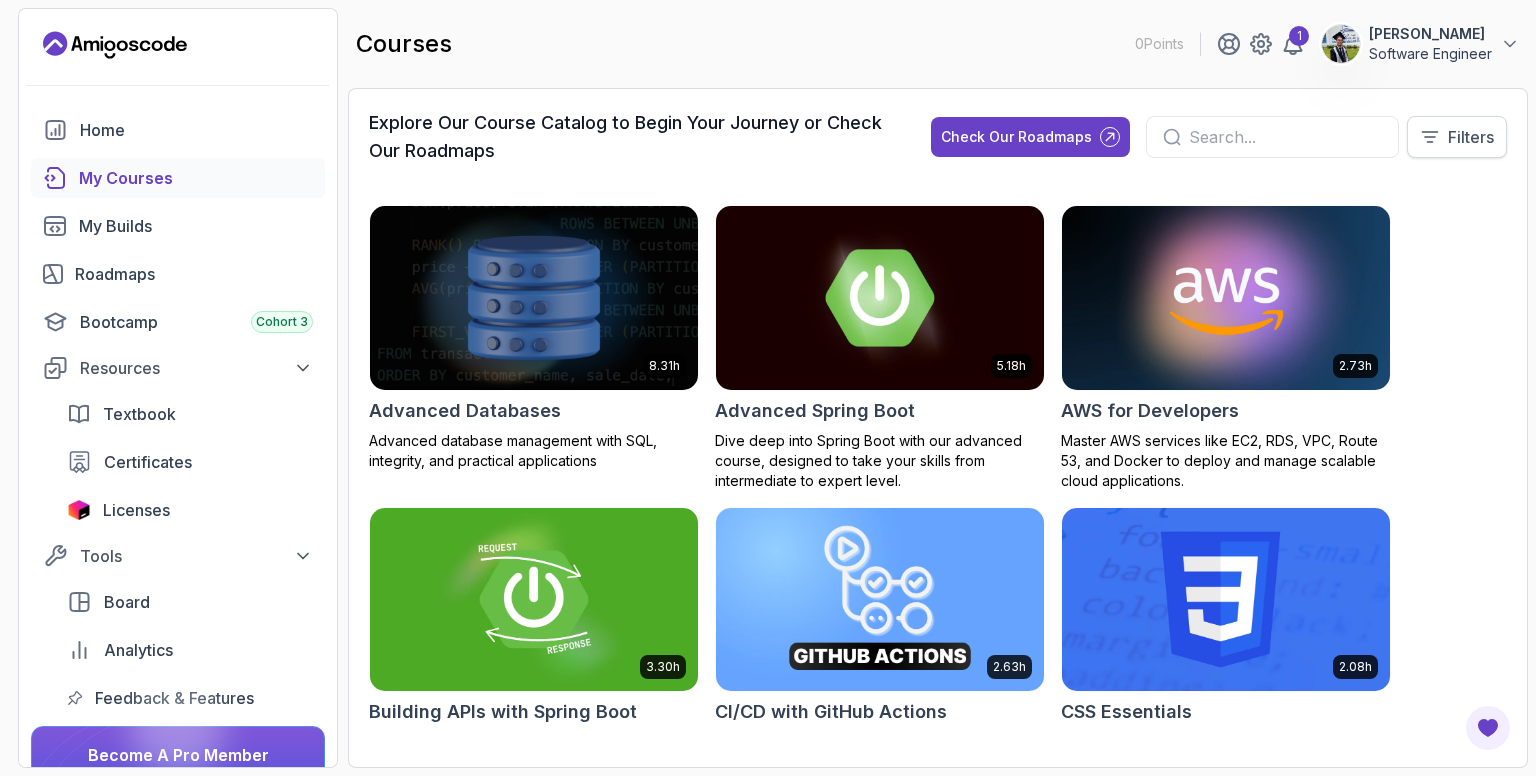 click on "Filters" at bounding box center [1471, 137] 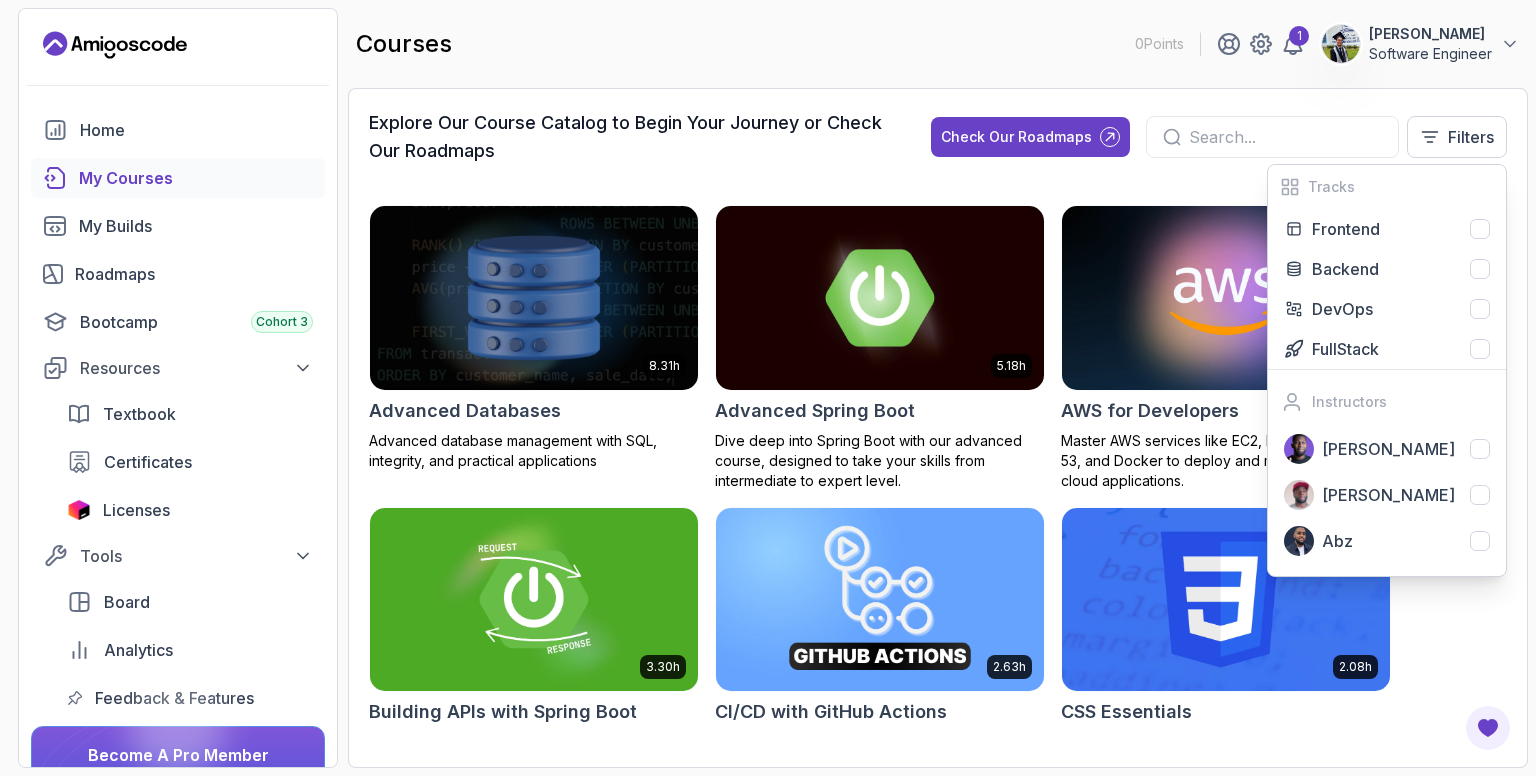 click on "Explore Our Course Catalog to Begin Your Journey or Check Our Roadmaps Check Our Roadmaps Filters Tracks Frontend Backend DevOps FullStack Instructors Nelson Djalo Richard Abz" at bounding box center (938, 145) 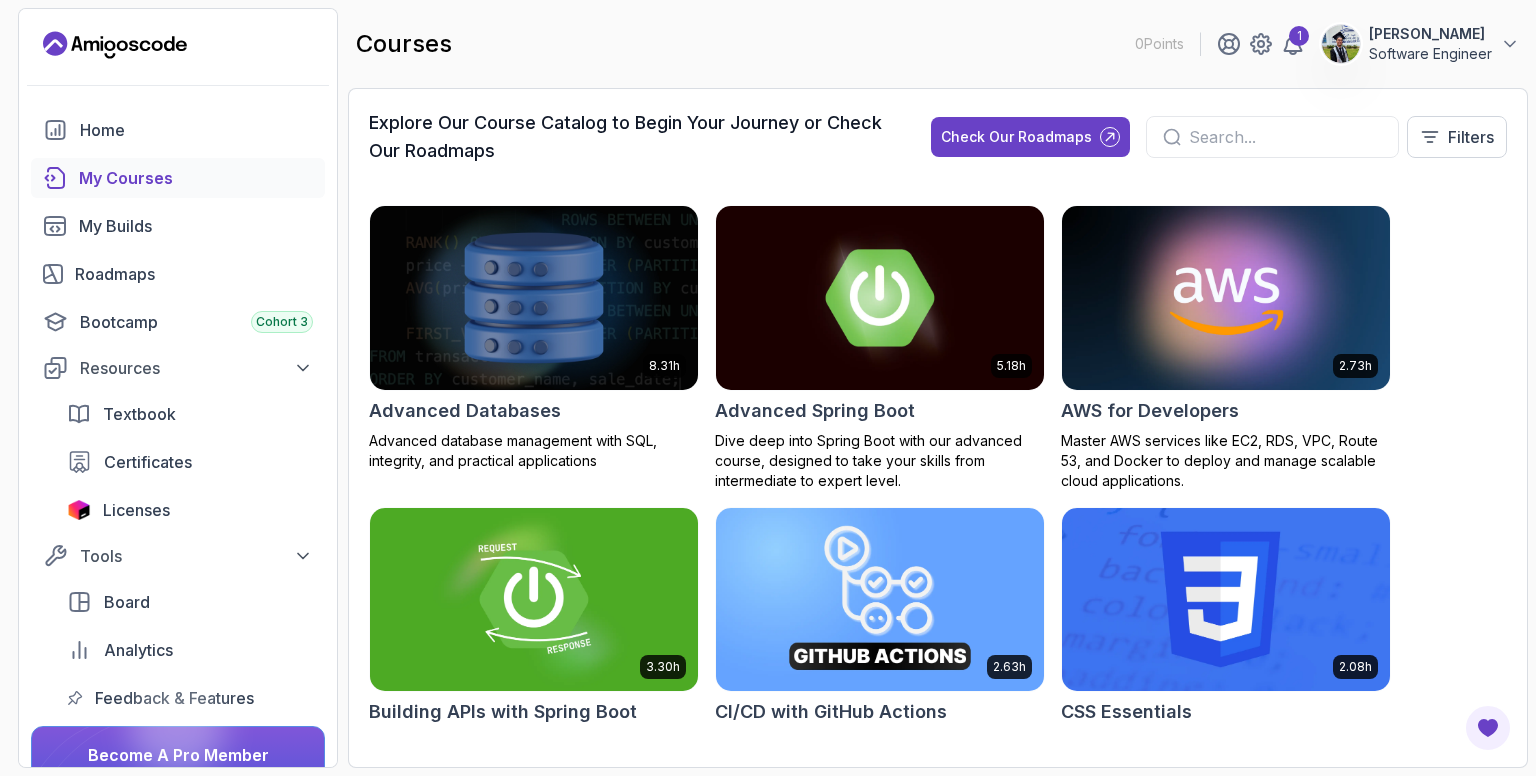 click at bounding box center [534, 297] 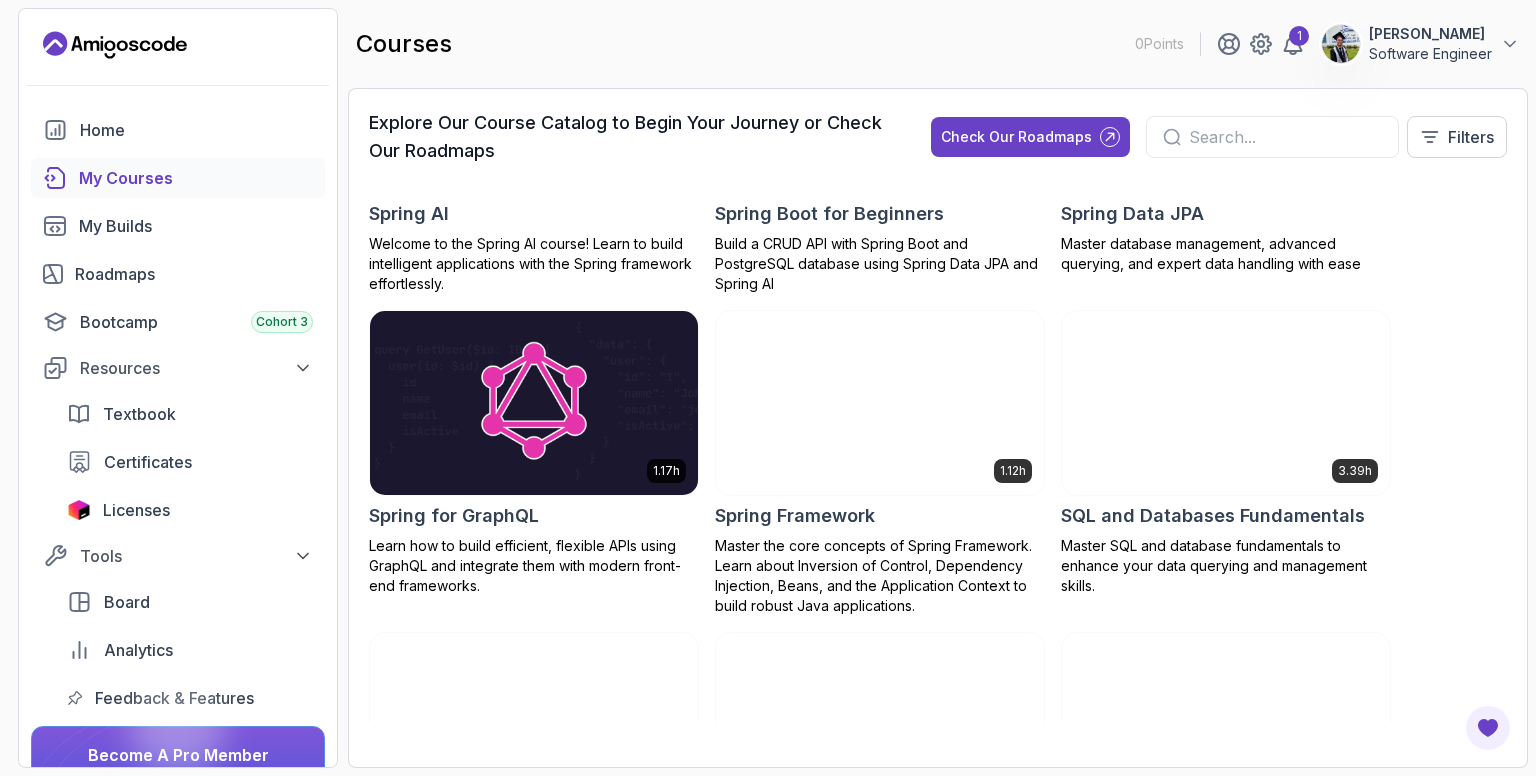 scroll, scrollTop: 4009, scrollLeft: 0, axis: vertical 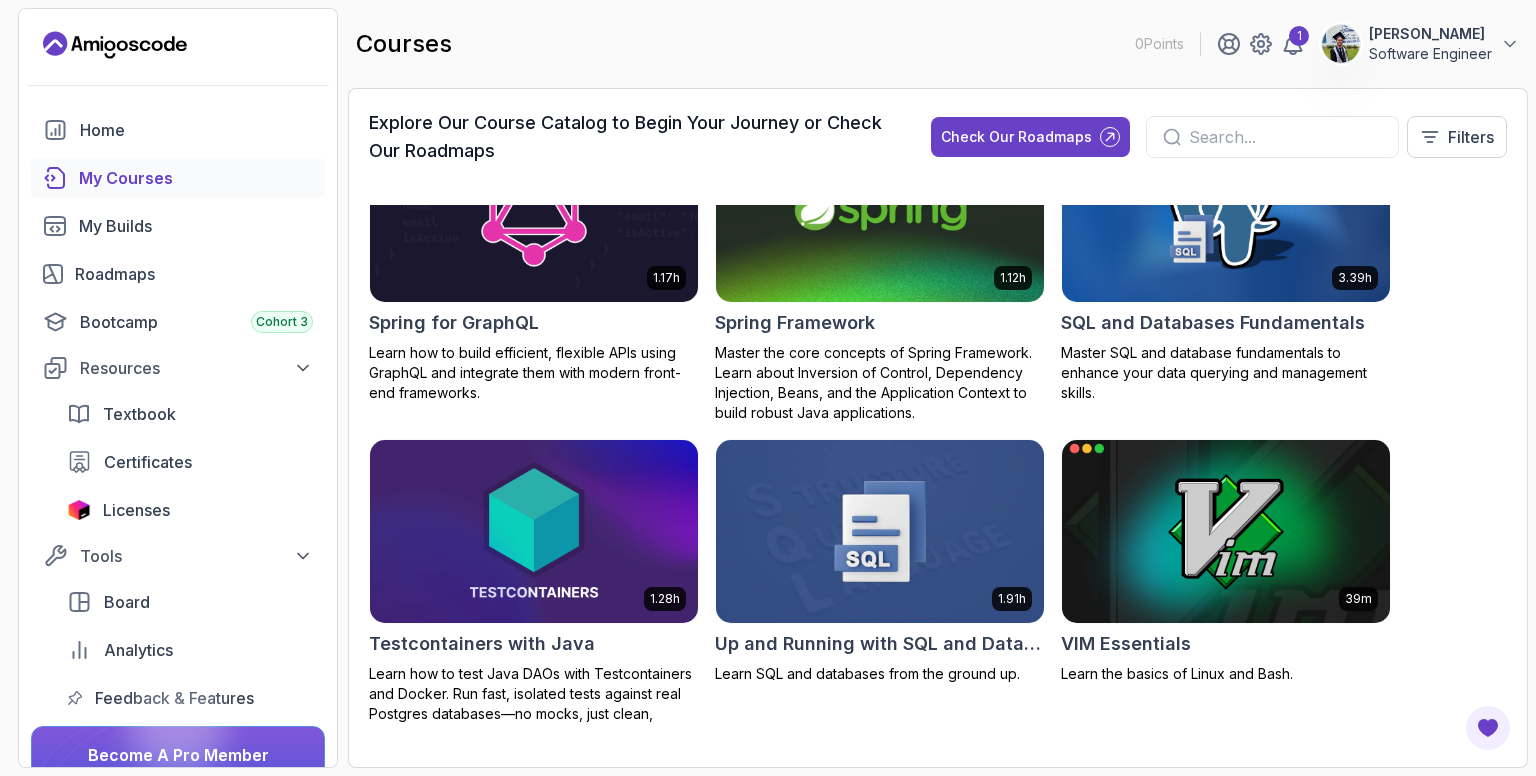 click at bounding box center [1226, 531] 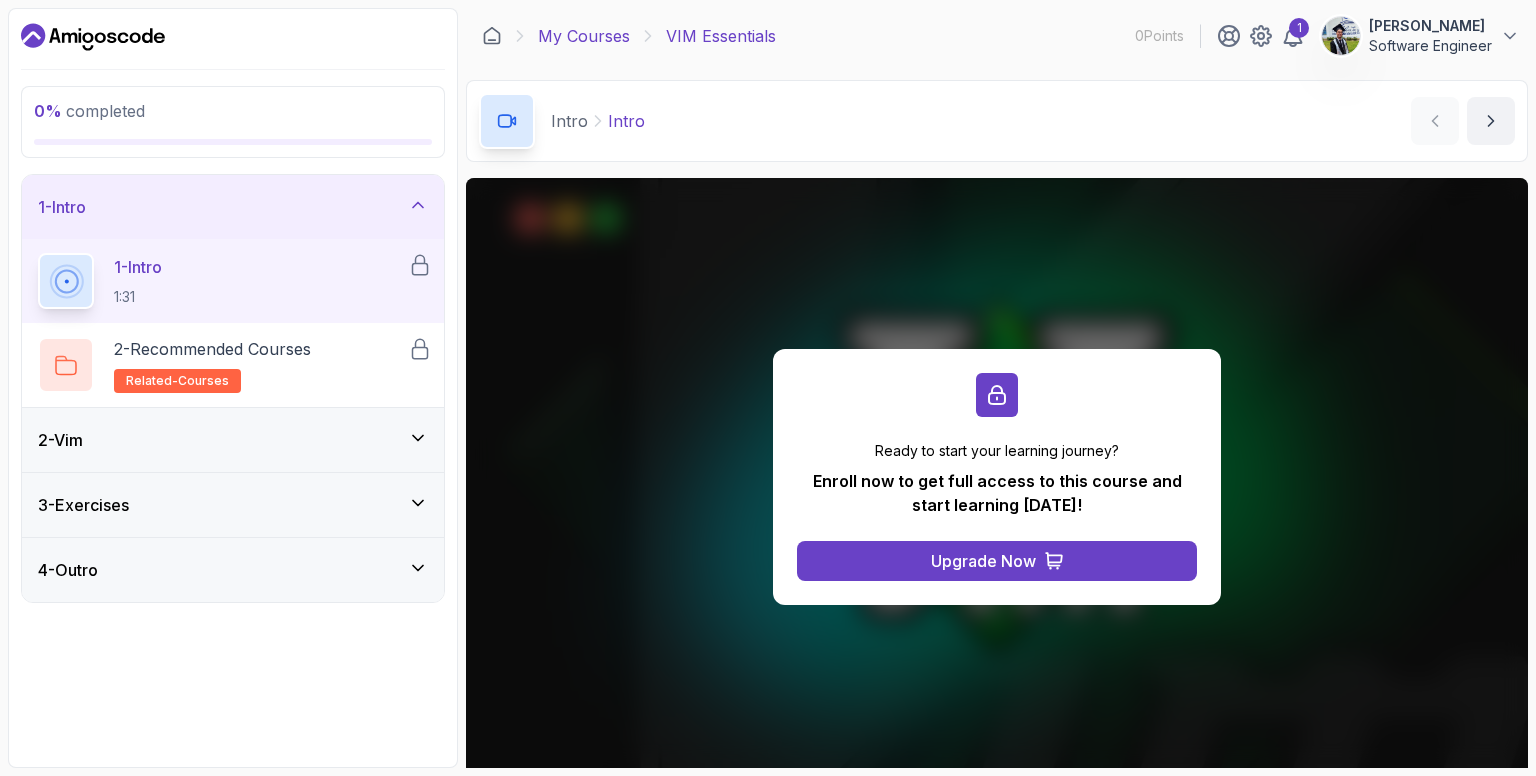 click on "My Courses" at bounding box center (584, 36) 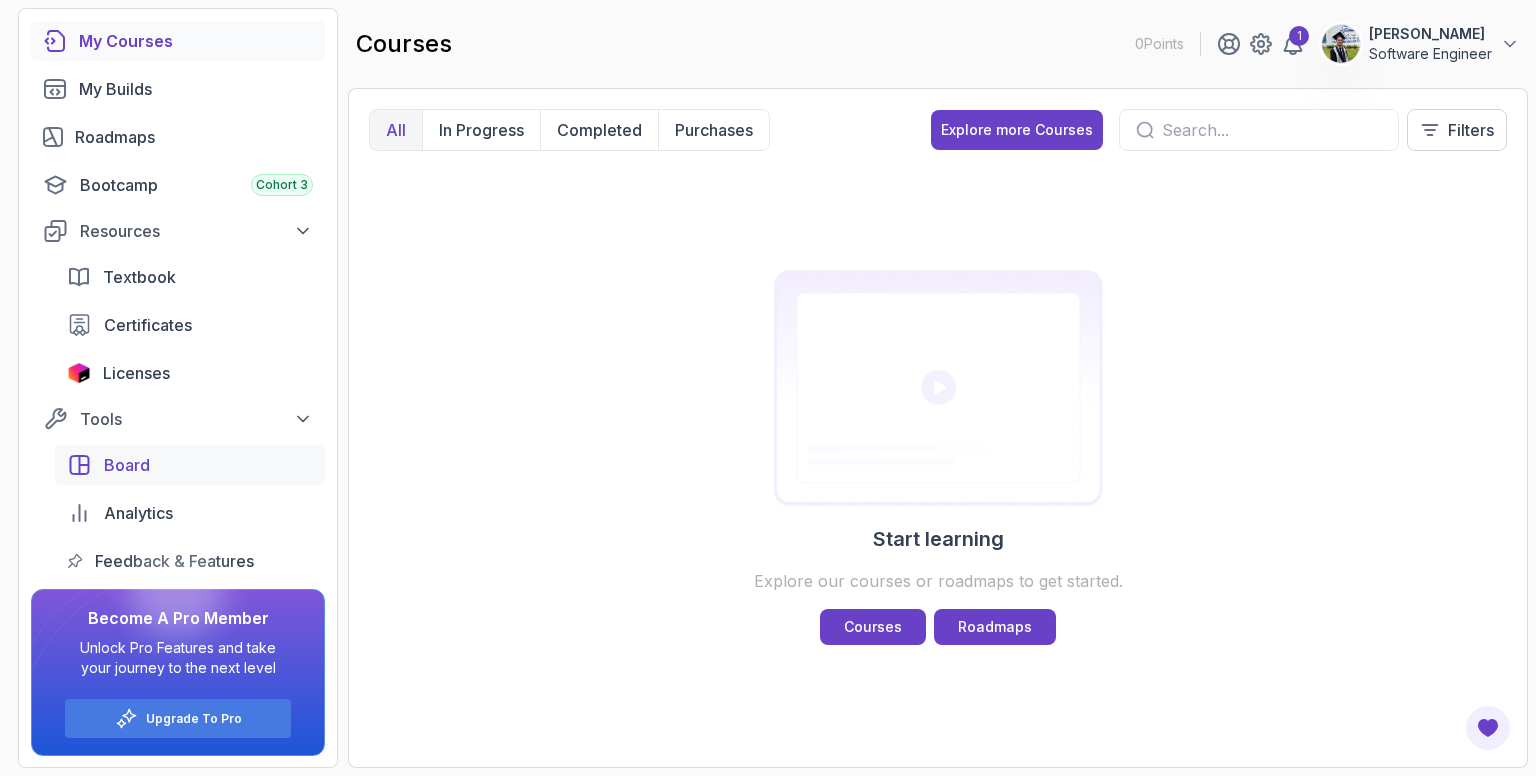scroll, scrollTop: 0, scrollLeft: 0, axis: both 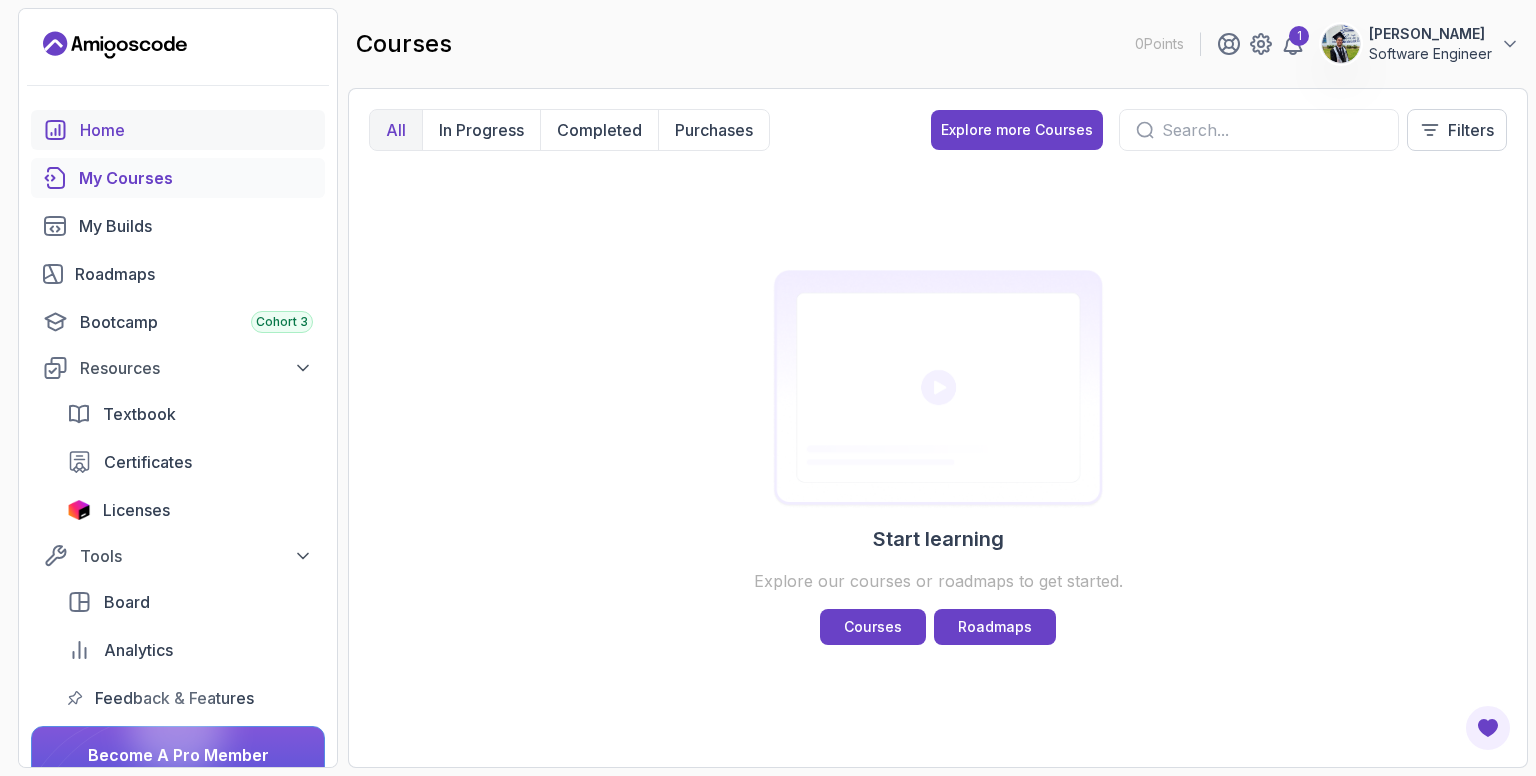click on "Home" at bounding box center [196, 130] 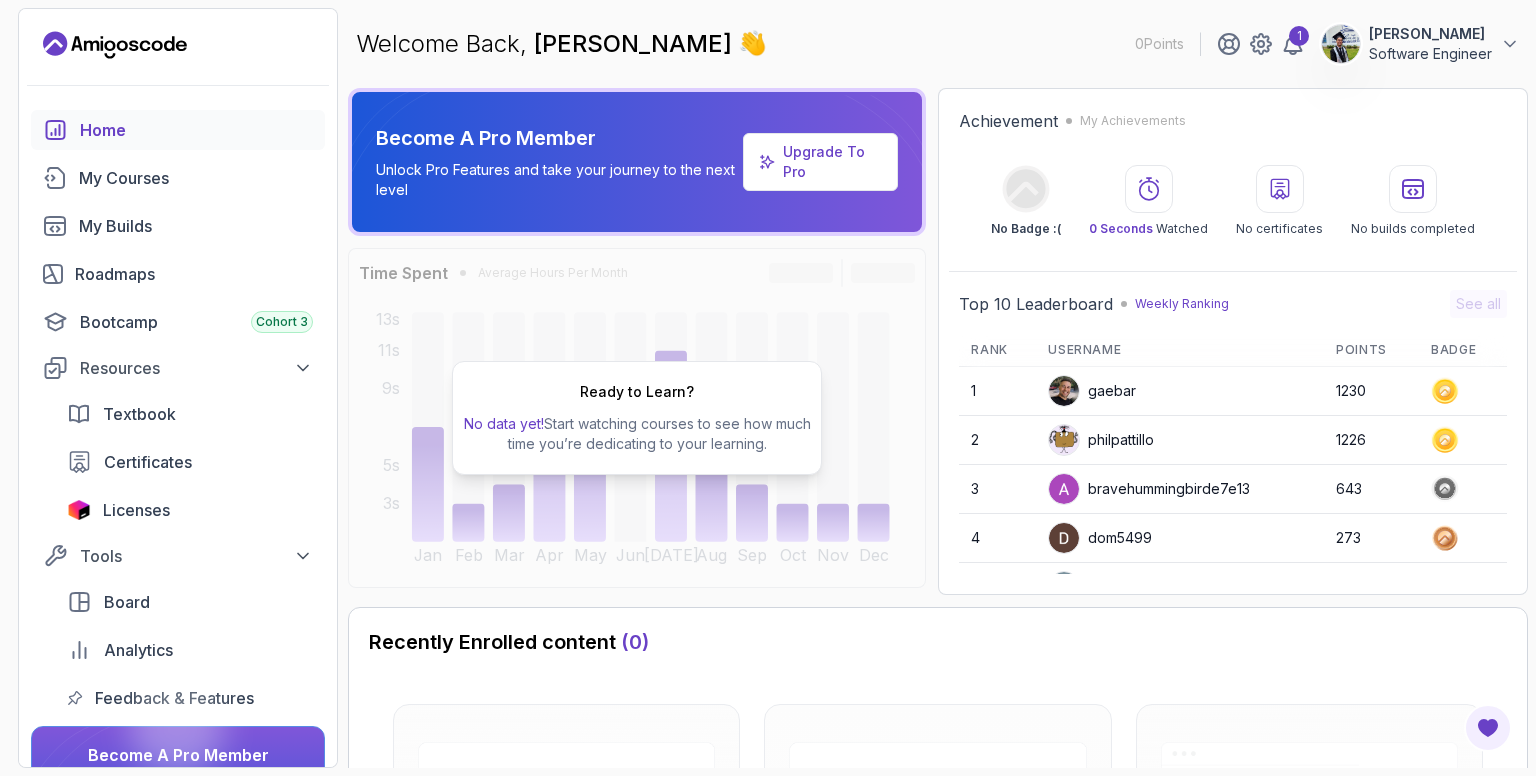 scroll, scrollTop: 280, scrollLeft: 0, axis: vertical 